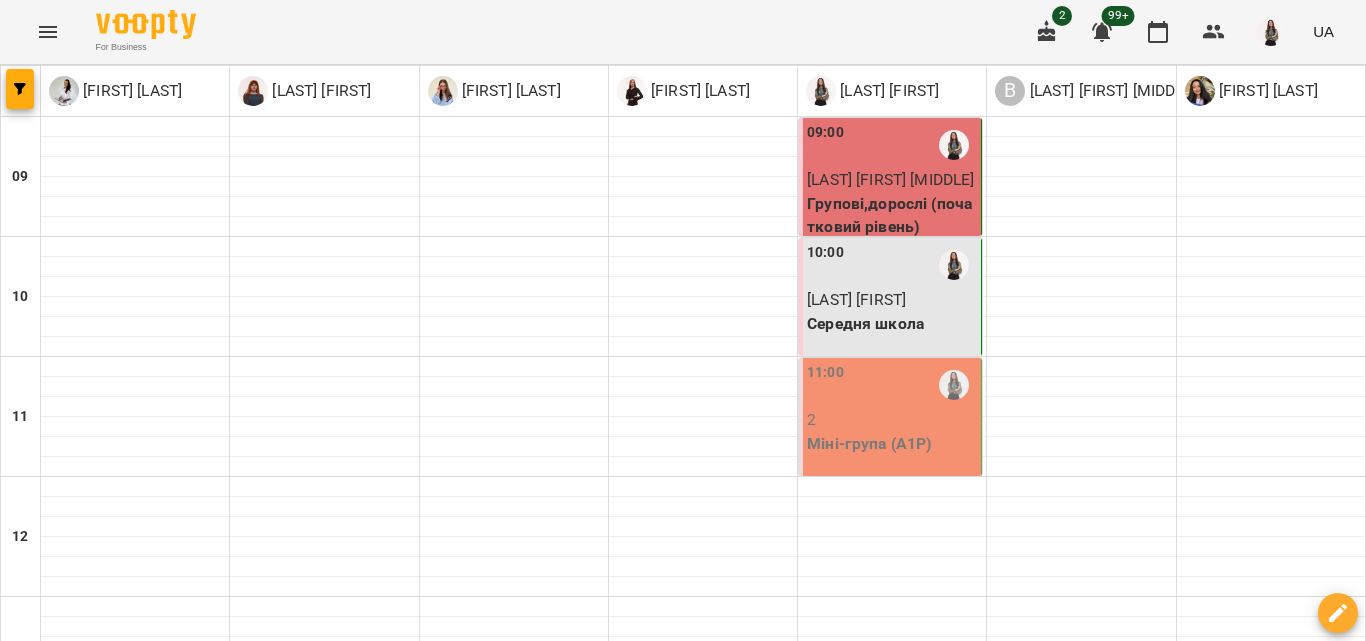 scroll, scrollTop: 0, scrollLeft: 0, axis: both 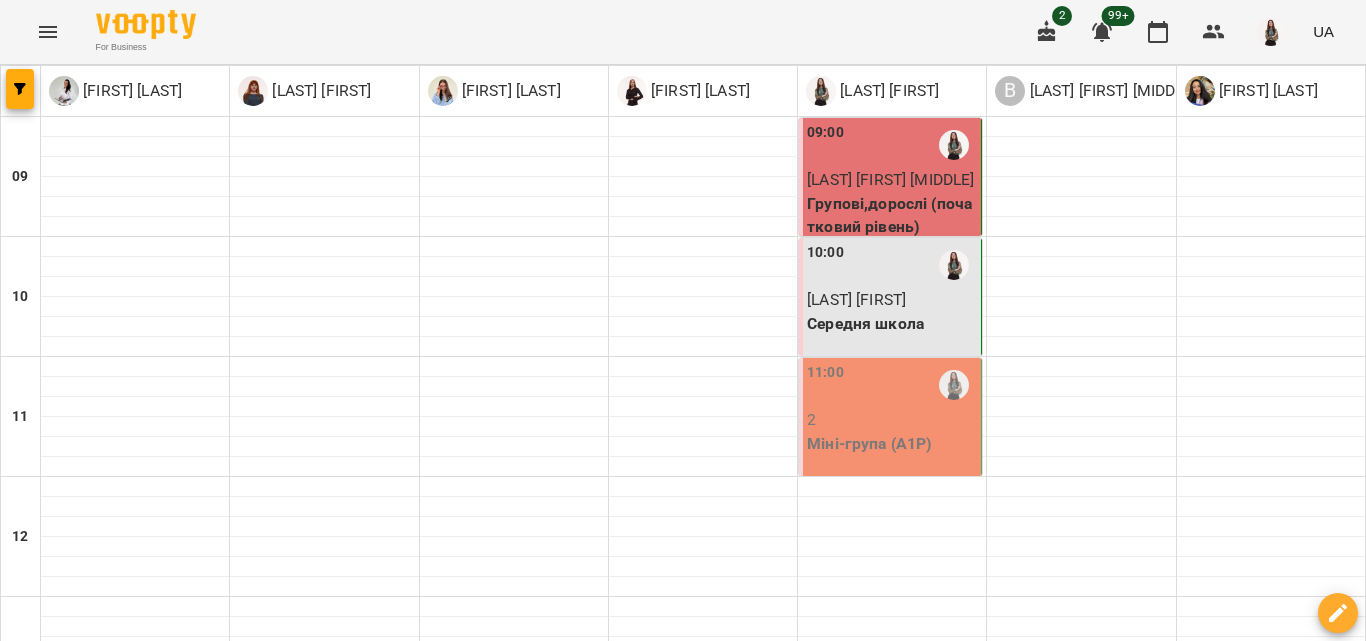 click on "індивідуальні англійська (діти)" at bounding box center [892, 935] 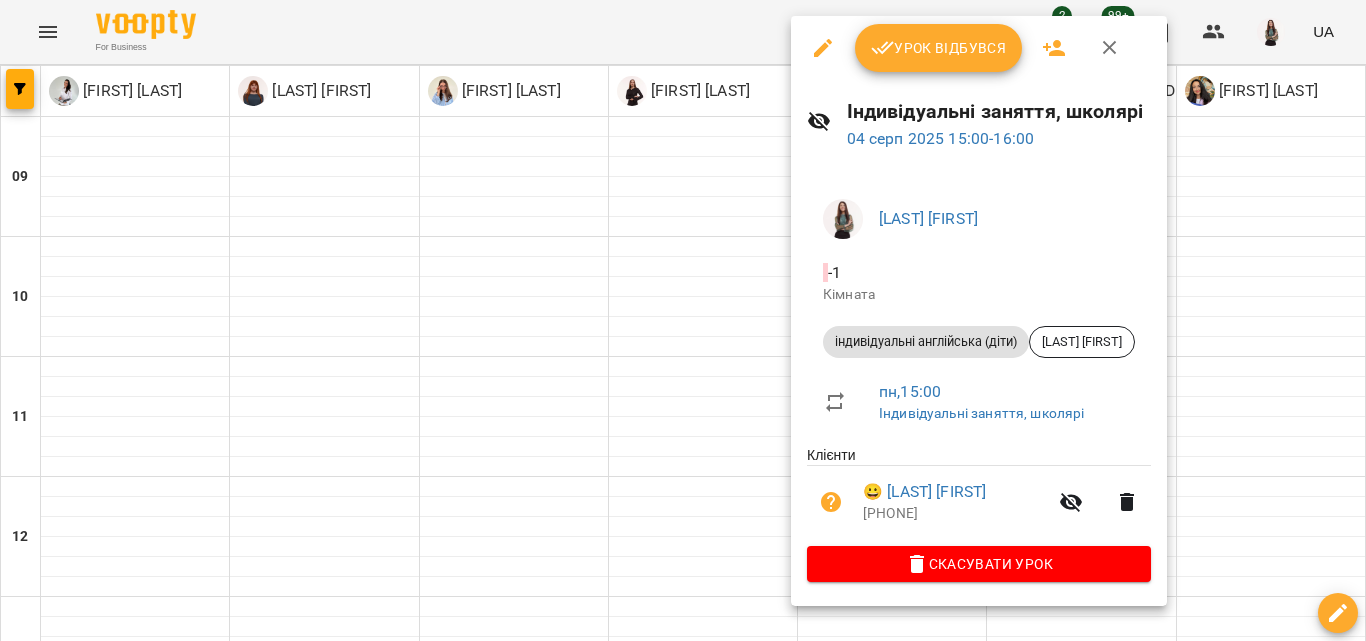 click at bounding box center (1110, 48) 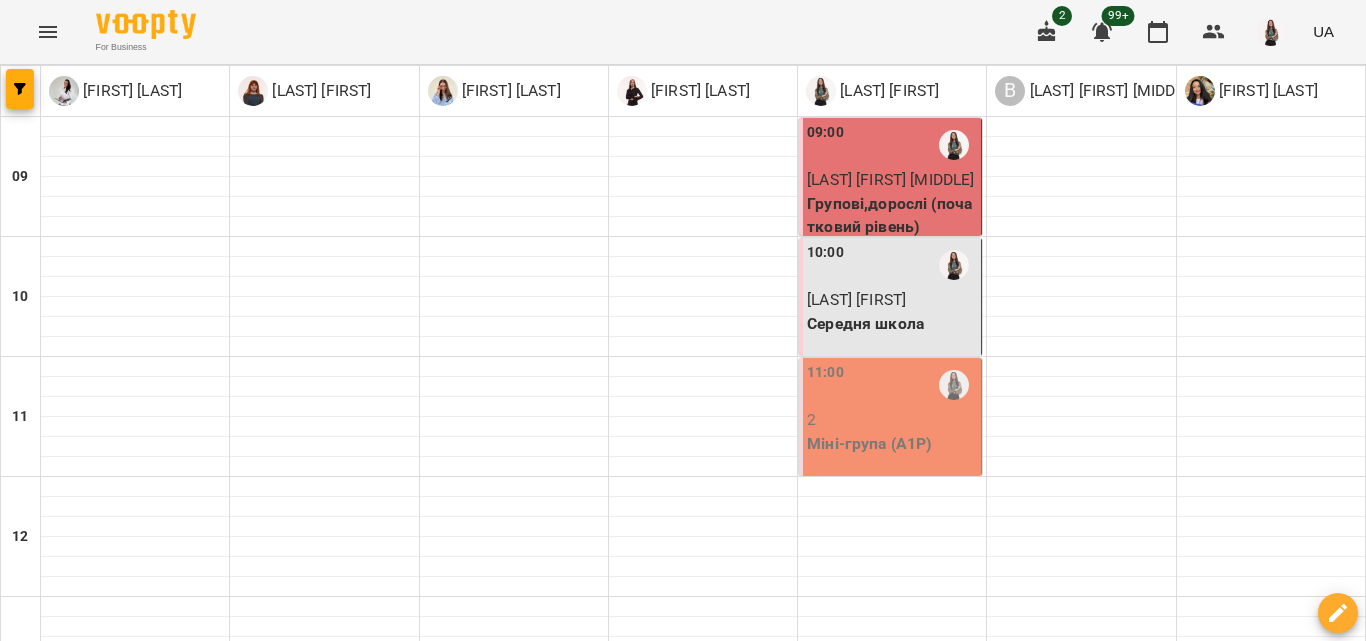 scroll, scrollTop: 829, scrollLeft: 0, axis: vertical 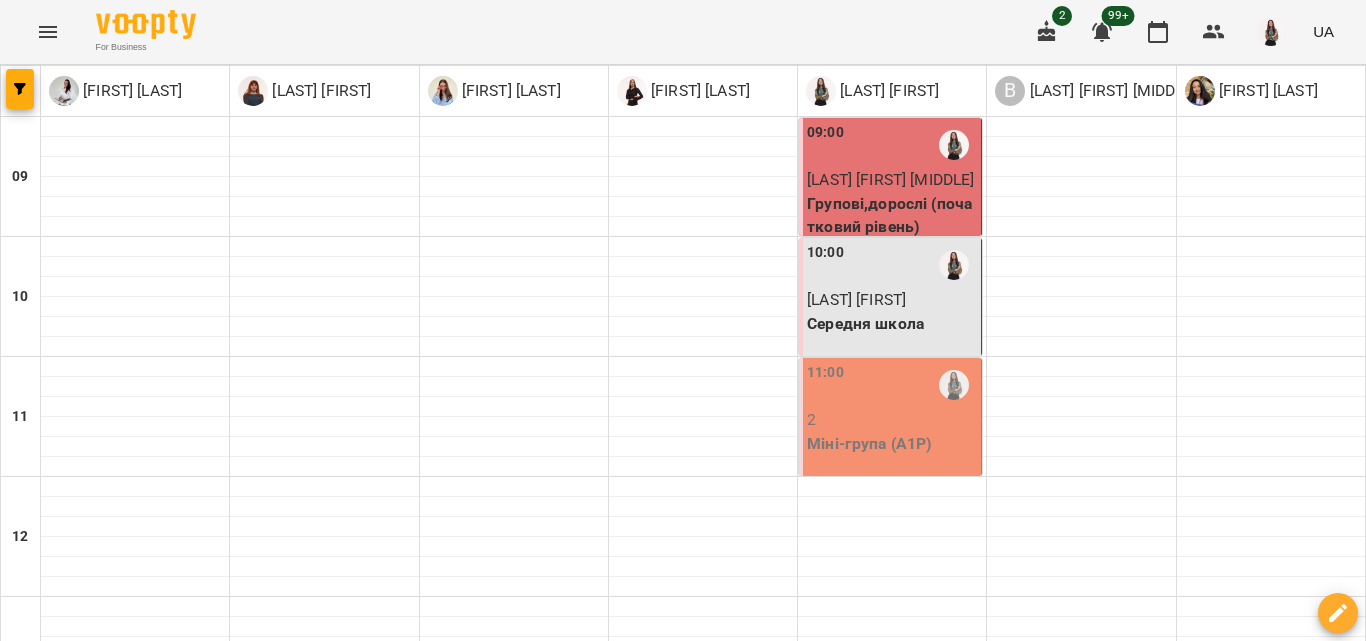 click on "[LAST] [FIRST] [MIDDLE]" at bounding box center [890, 1019] 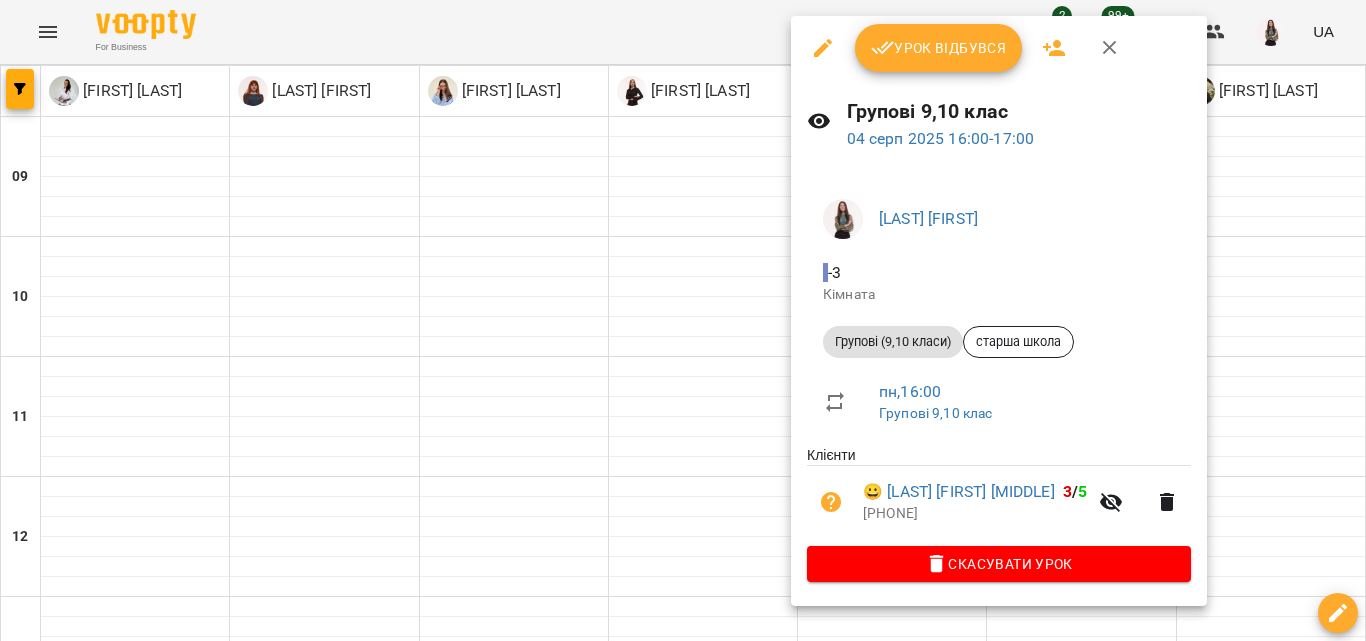 click 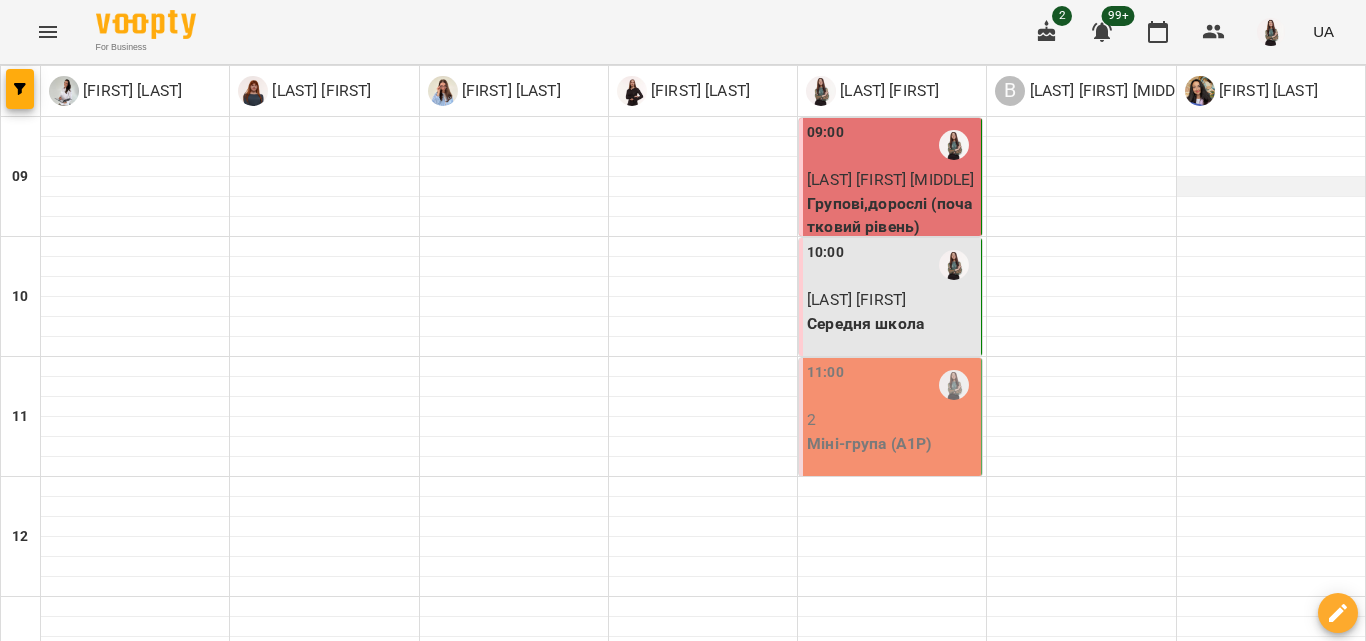 scroll, scrollTop: 0, scrollLeft: 0, axis: both 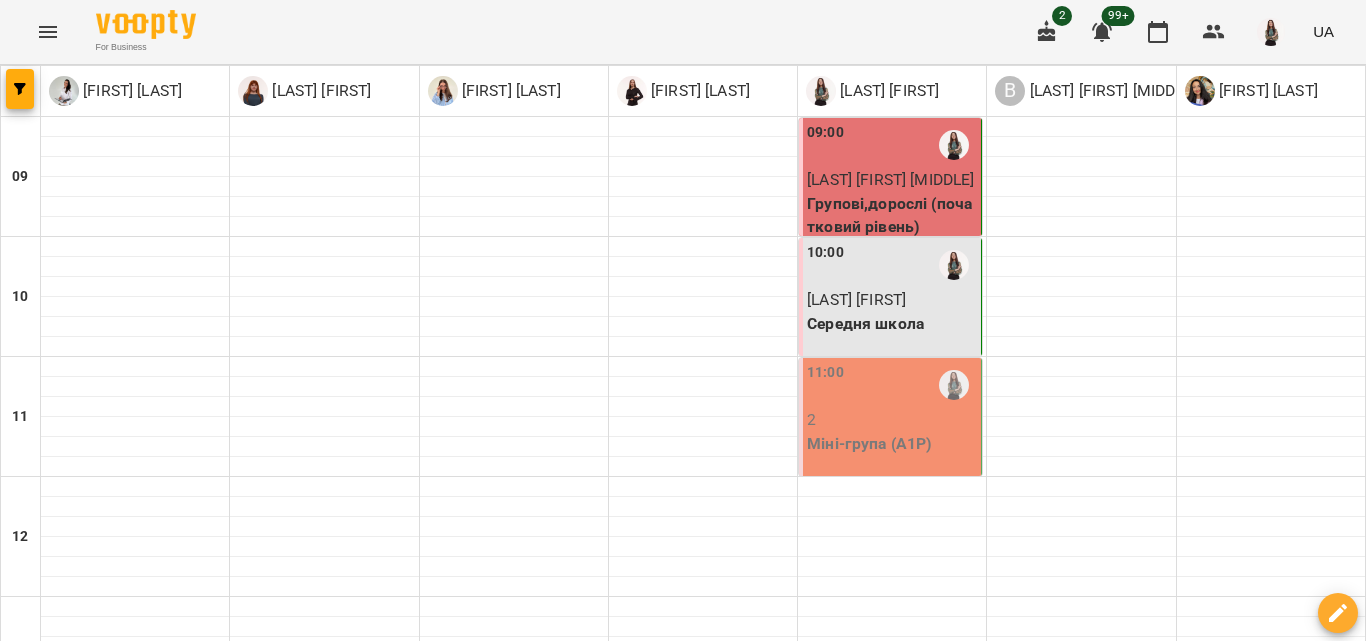 click on "індивідуальні англійська (діти)" at bounding box center [892, 935] 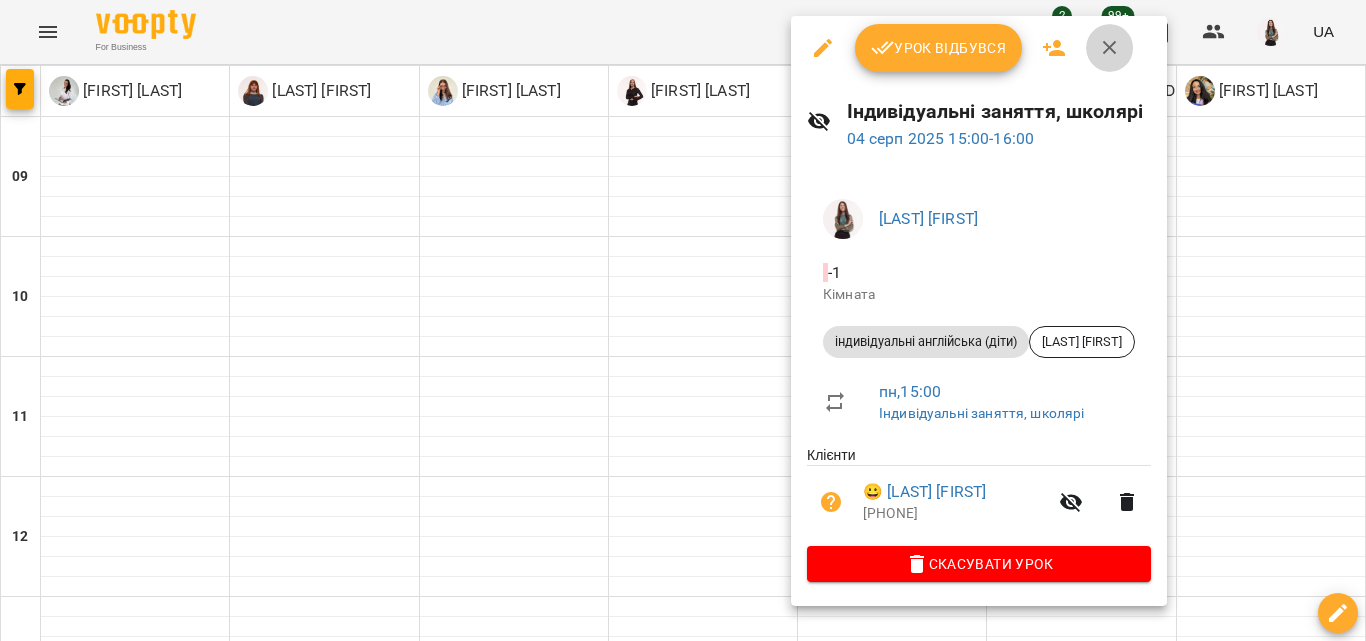 click 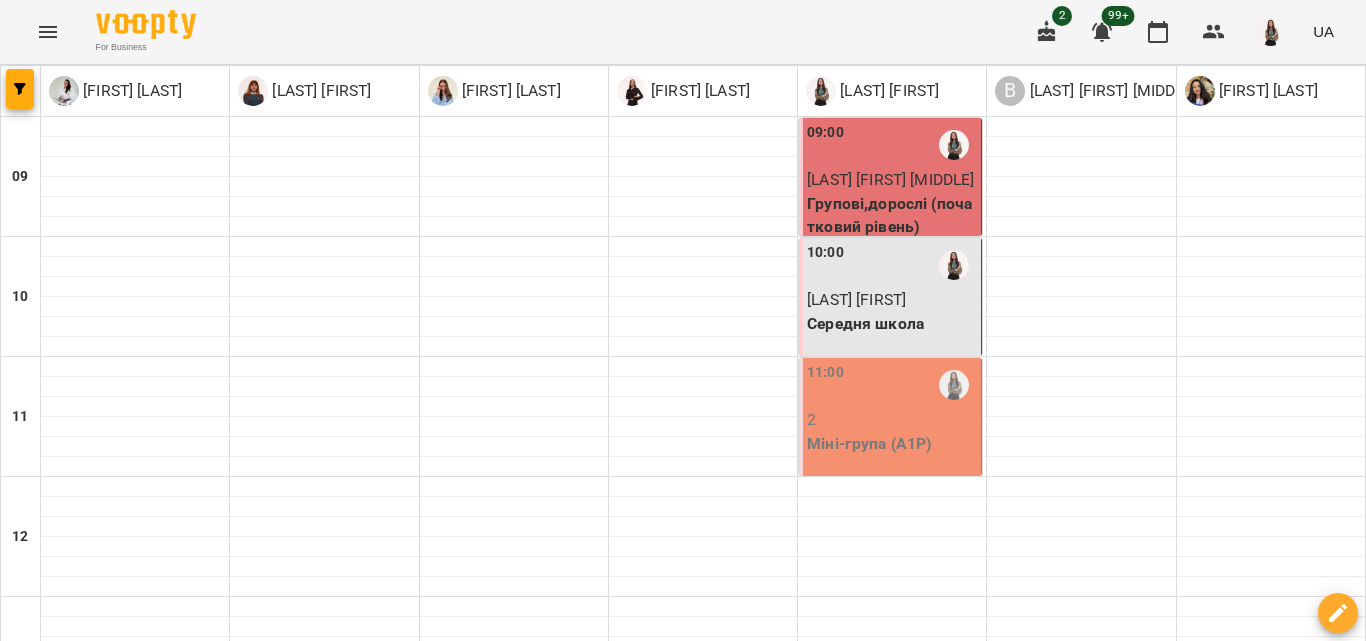 scroll, scrollTop: 557, scrollLeft: 0, axis: vertical 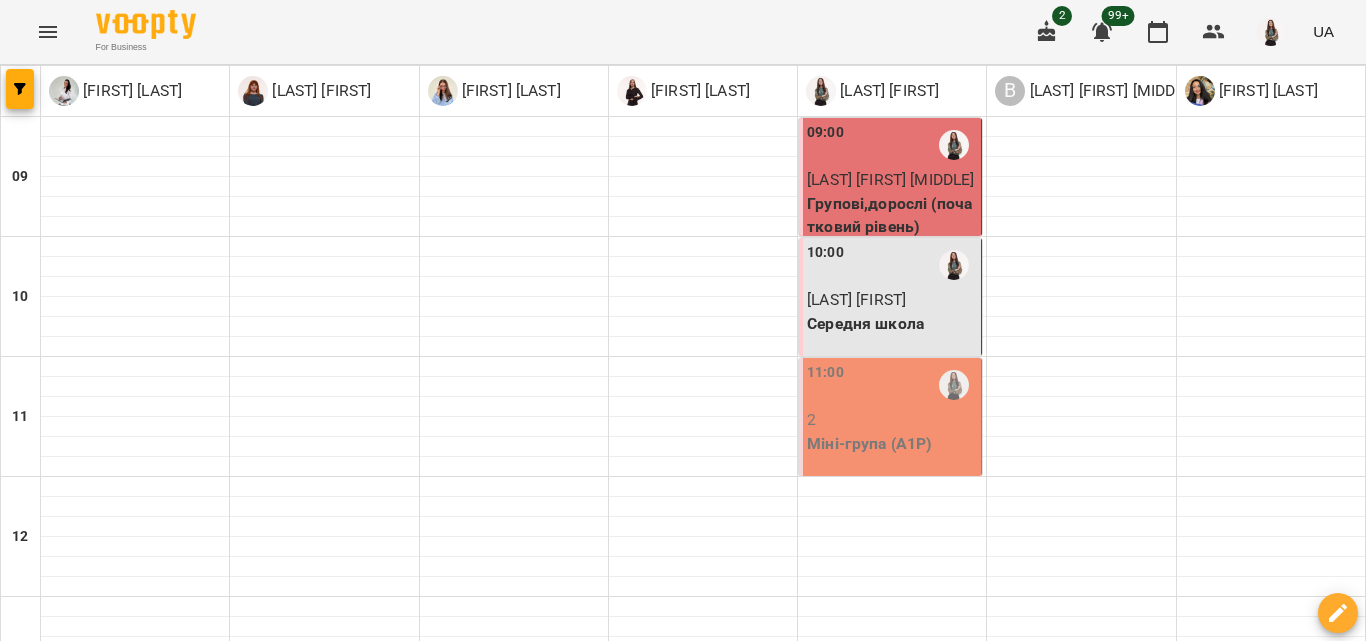 click on "05 серп" at bounding box center (440, 1482) 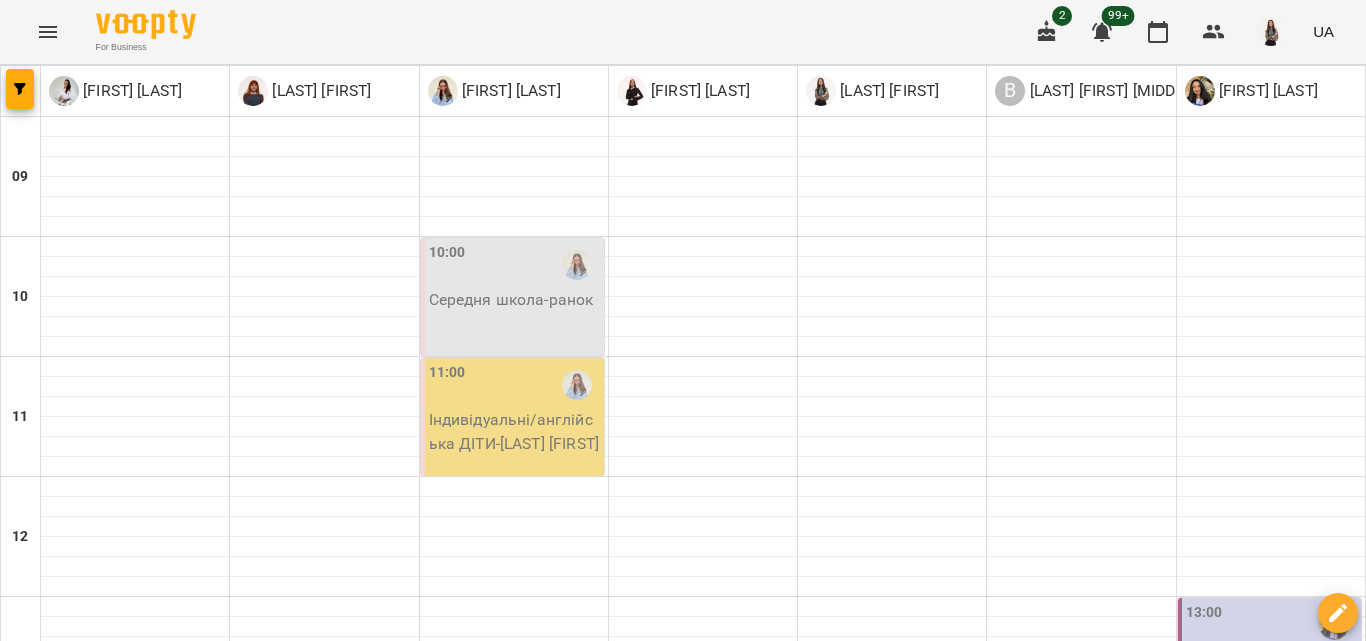 scroll, scrollTop: 929, scrollLeft: 0, axis: vertical 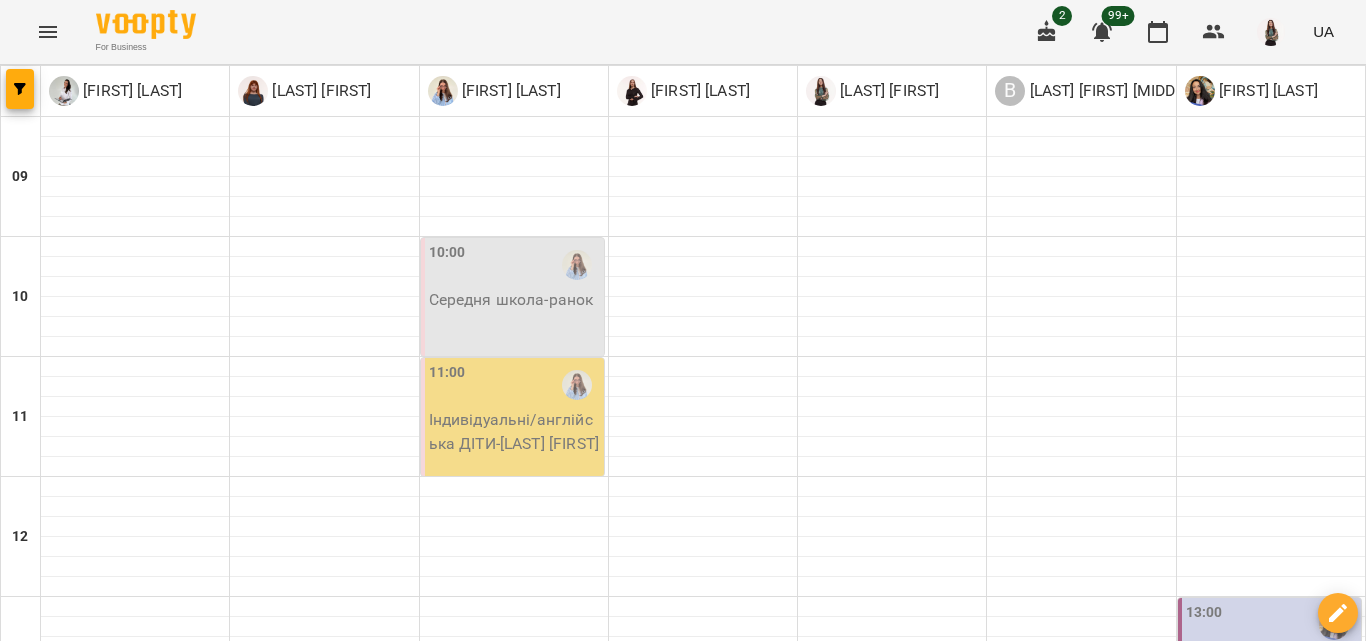 click on "ср" at bounding box center (662, 1463) 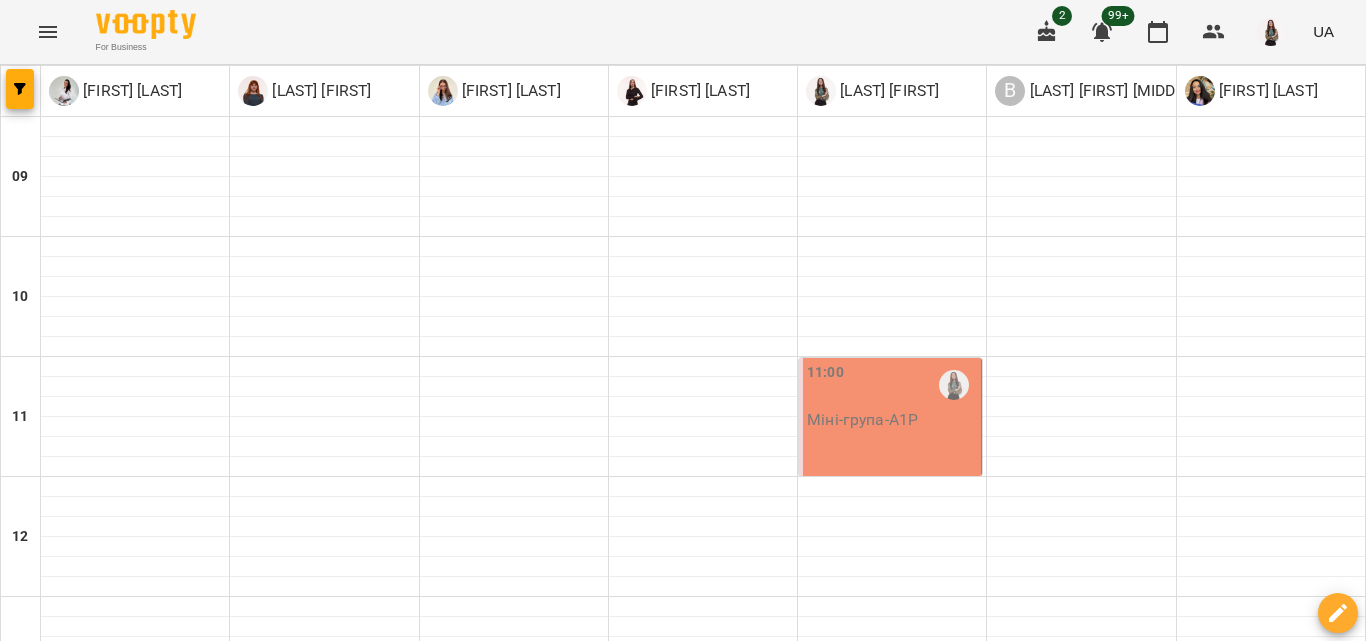 click on "пн" at bounding box center [41, 1463] 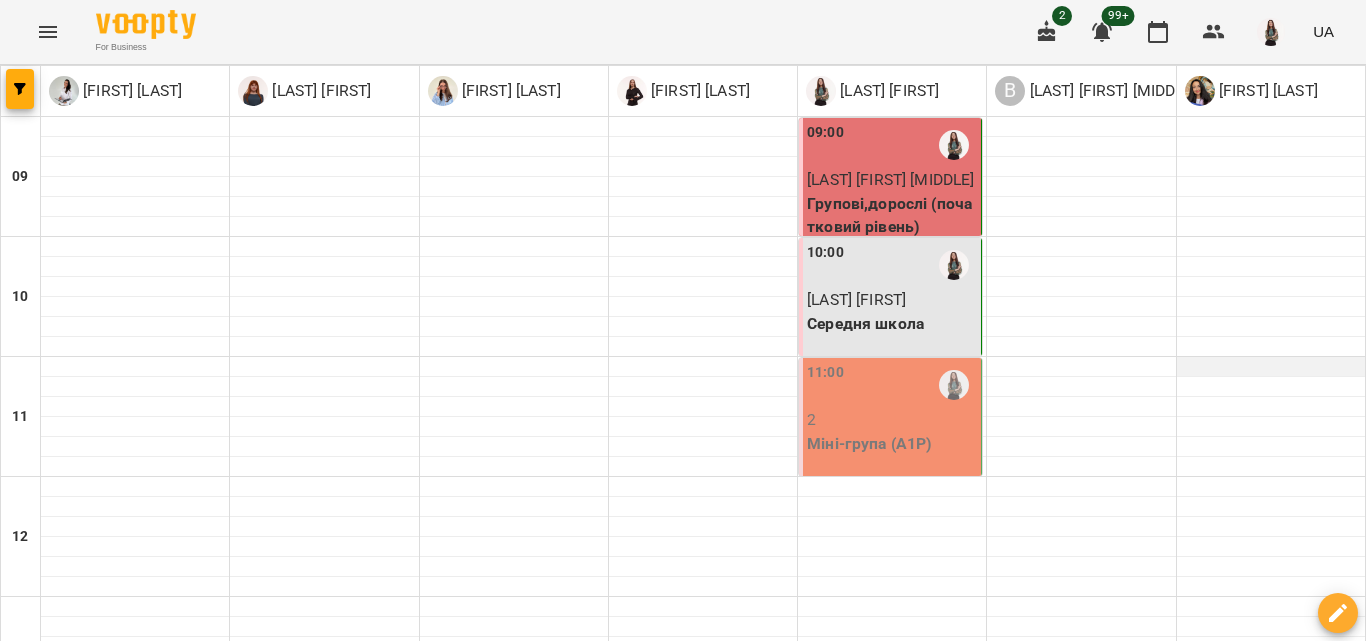 scroll, scrollTop: 500, scrollLeft: 0, axis: vertical 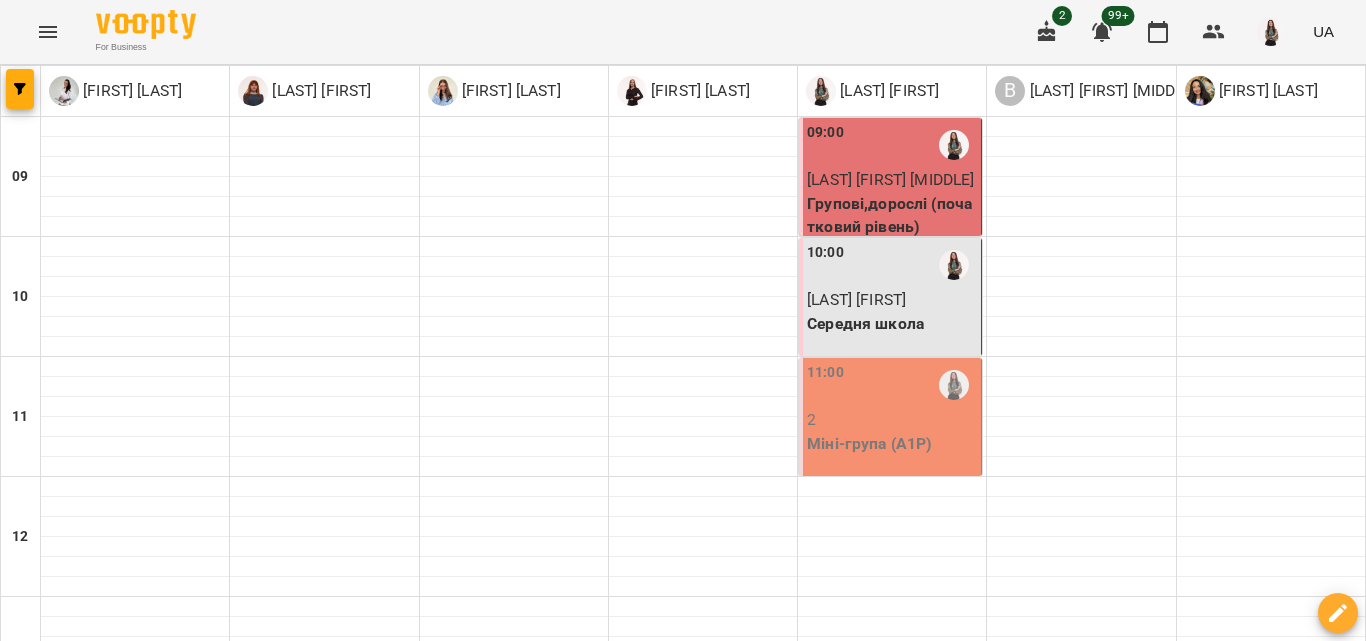 click on "індивідуальні англійська (діти)" at bounding box center (892, 935) 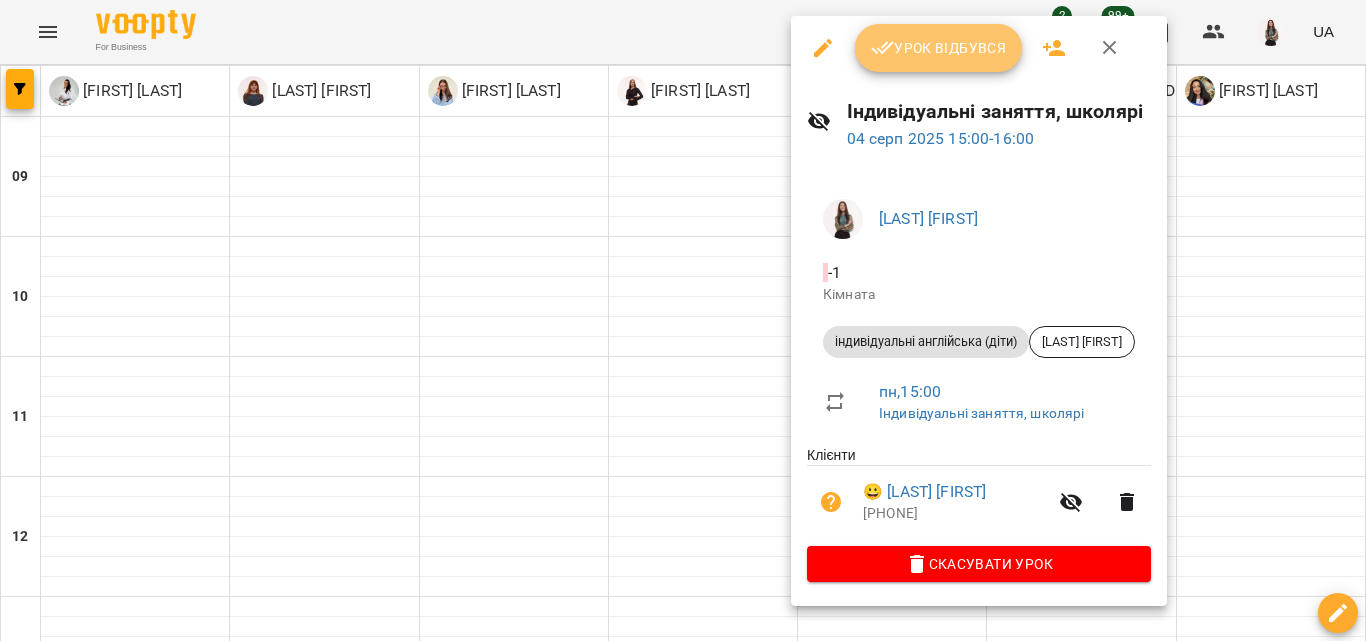 click on "Урок відбувся" at bounding box center (939, 48) 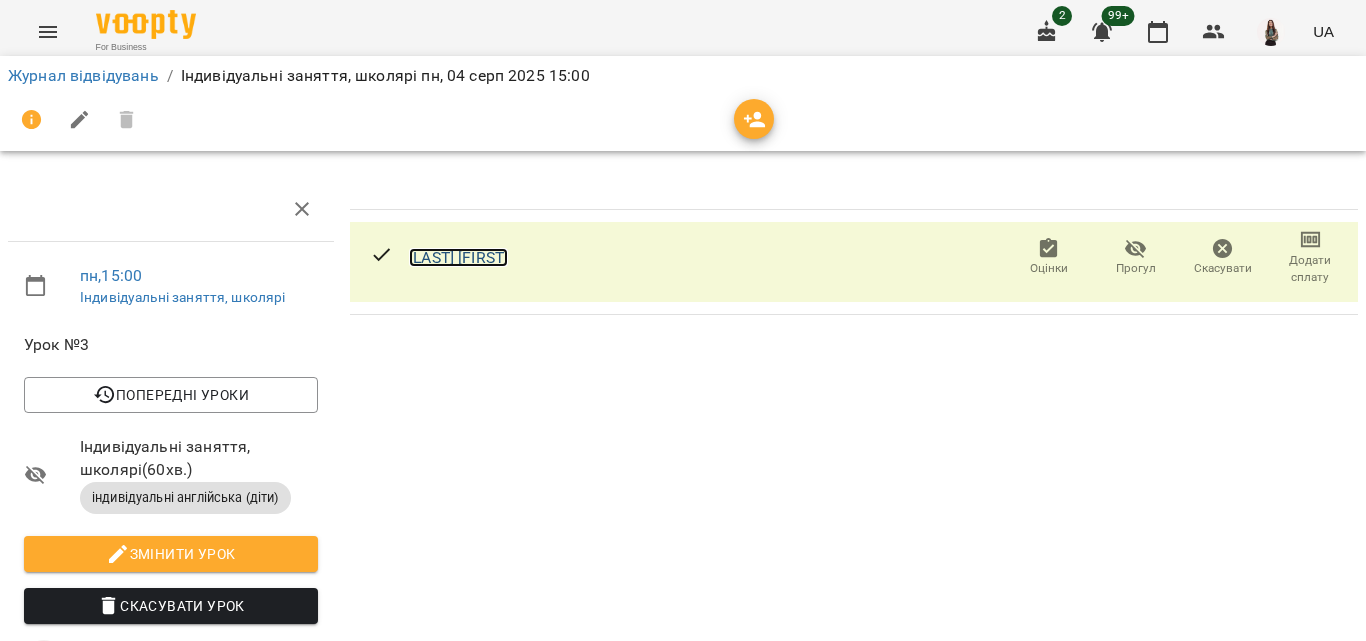 click on "[LAST] [FIRST]" at bounding box center [458, 257] 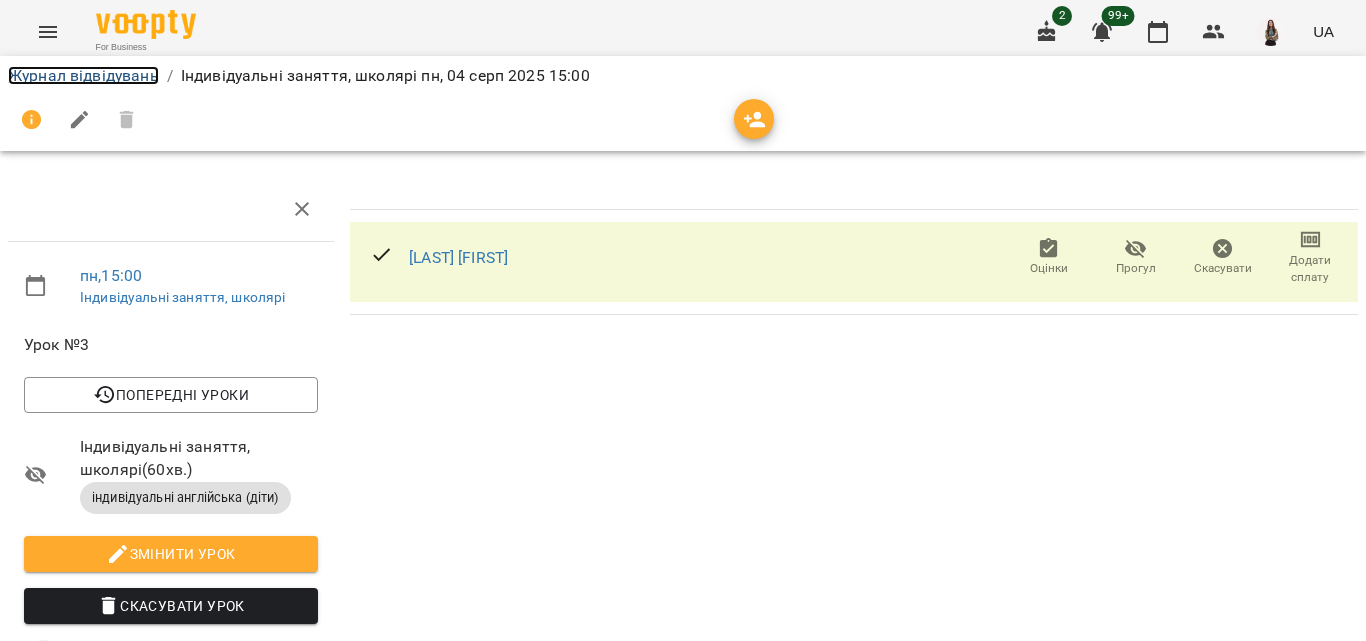 click on "Журнал відвідувань" at bounding box center (83, 75) 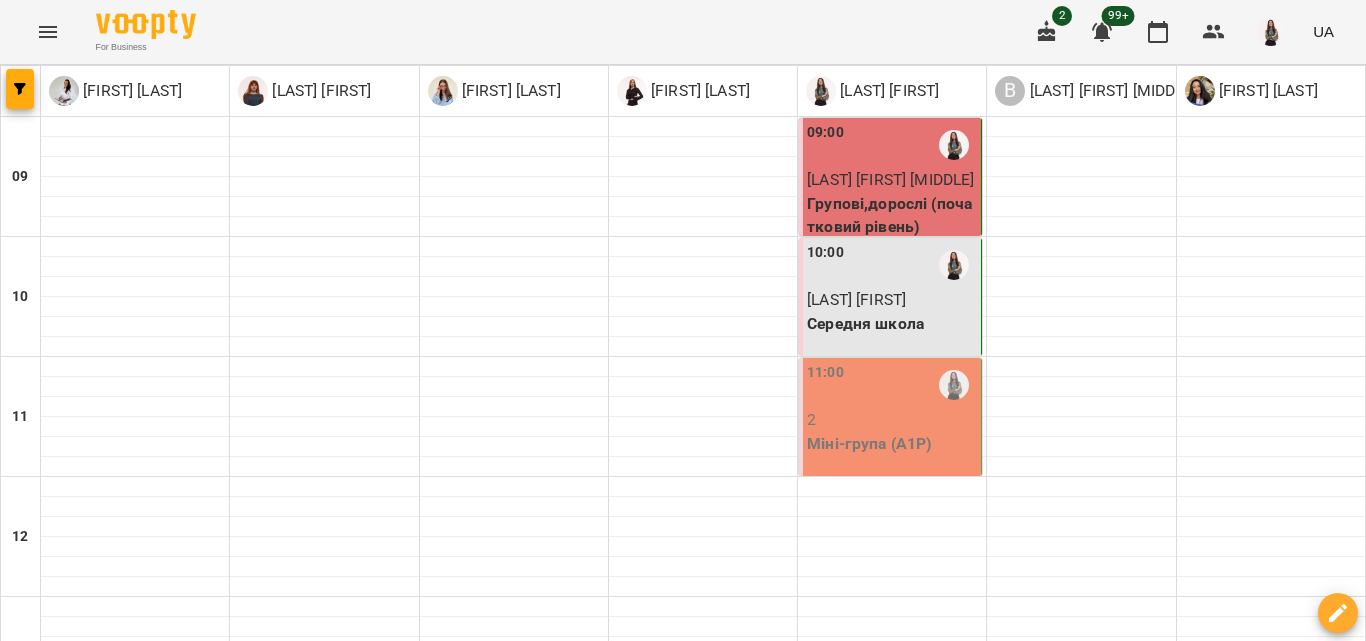 scroll, scrollTop: 622, scrollLeft: 0, axis: vertical 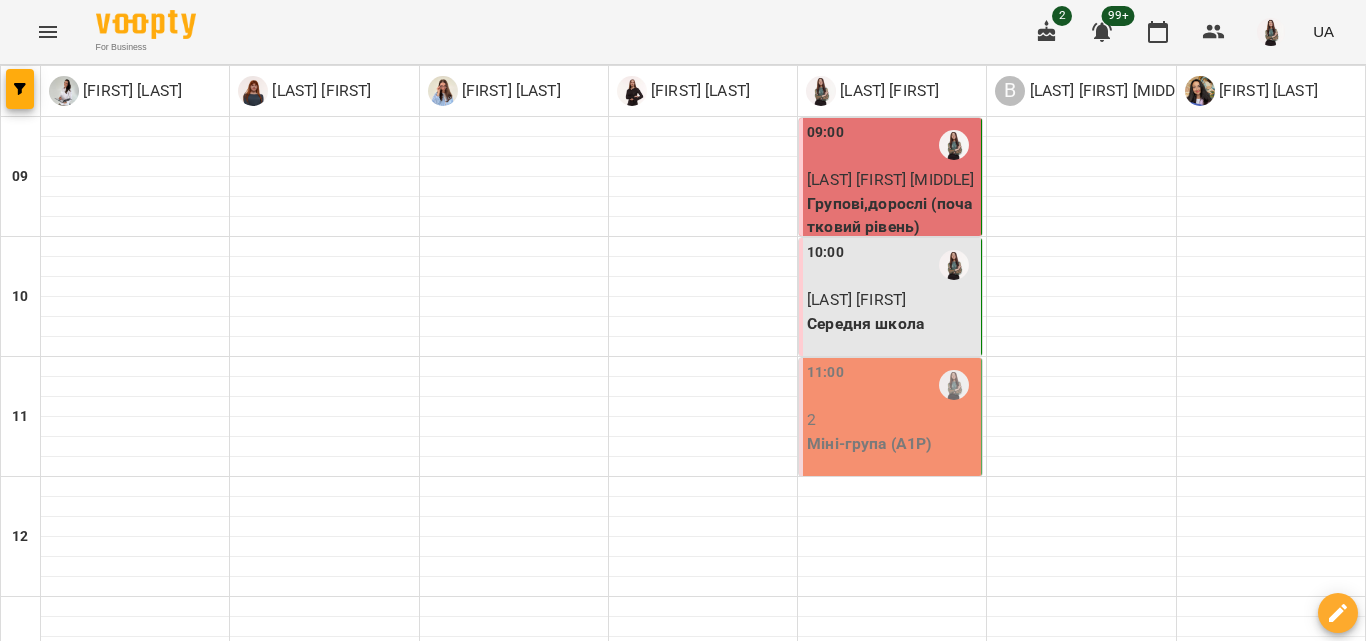 click on "[TIME] [NUMBER] [SCHOOL_NAME] ([CODE])" at bounding box center [1269, 897] 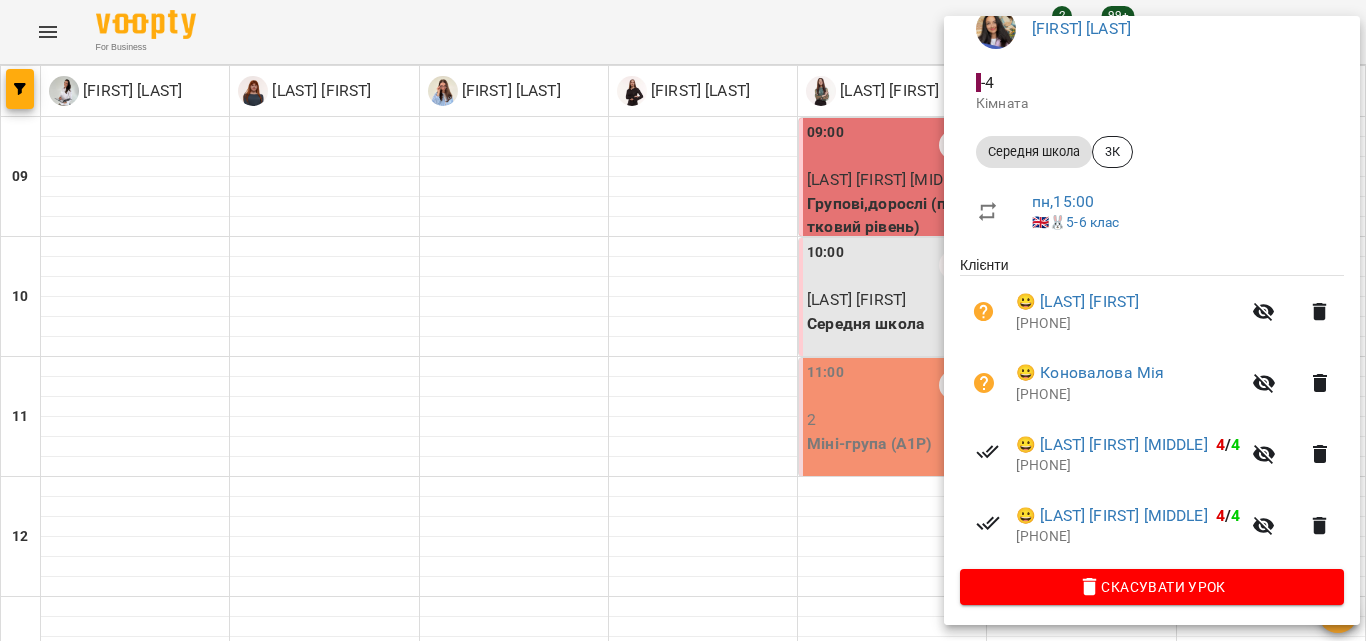 scroll, scrollTop: 244, scrollLeft: 0, axis: vertical 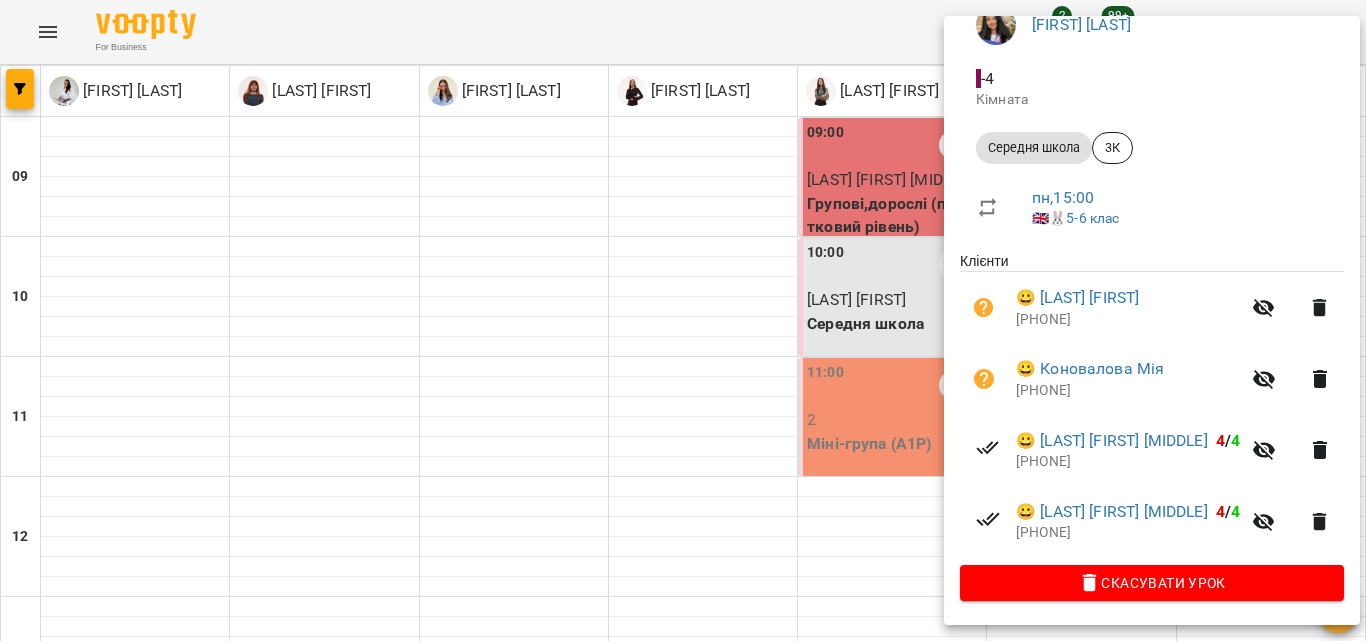 click at bounding box center [683, 320] 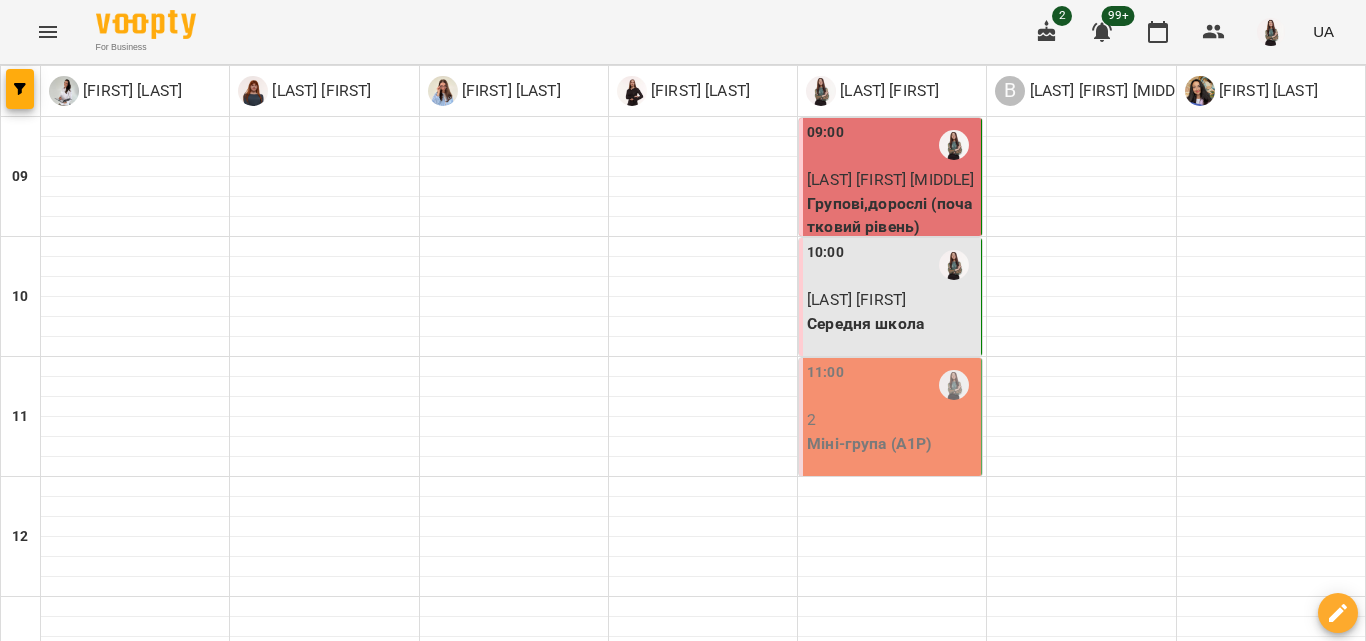 scroll, scrollTop: 759, scrollLeft: 0, axis: vertical 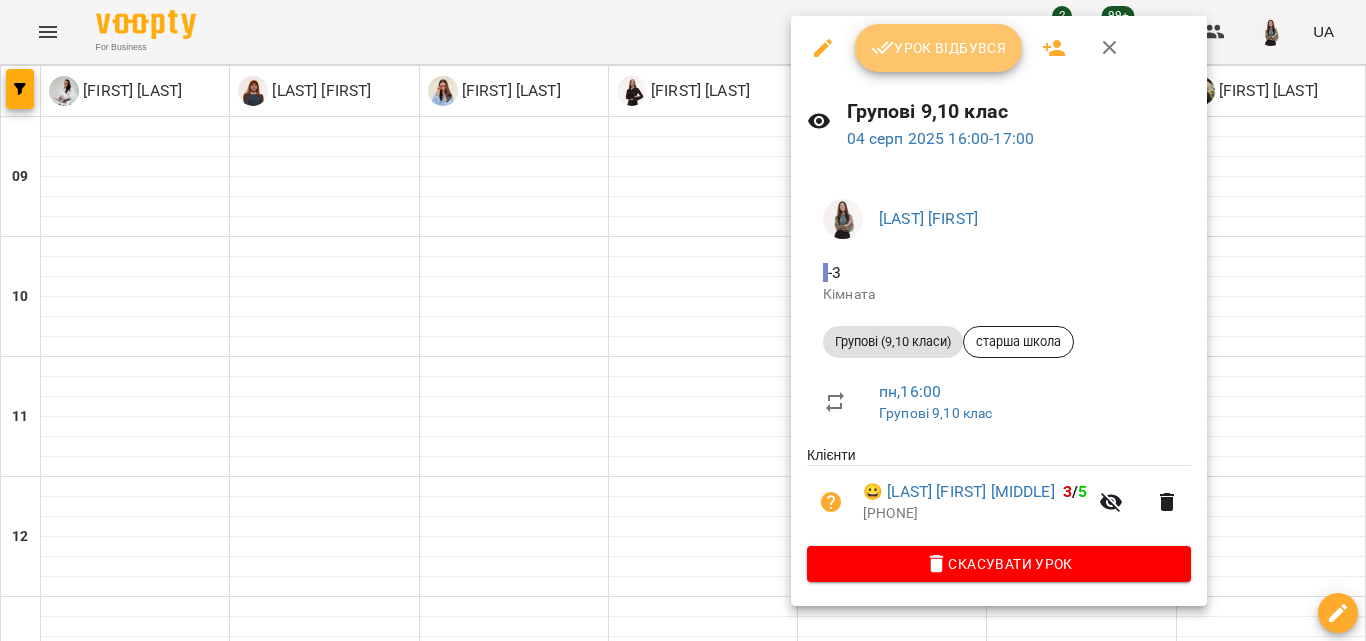click on "Урок відбувся" at bounding box center (939, 48) 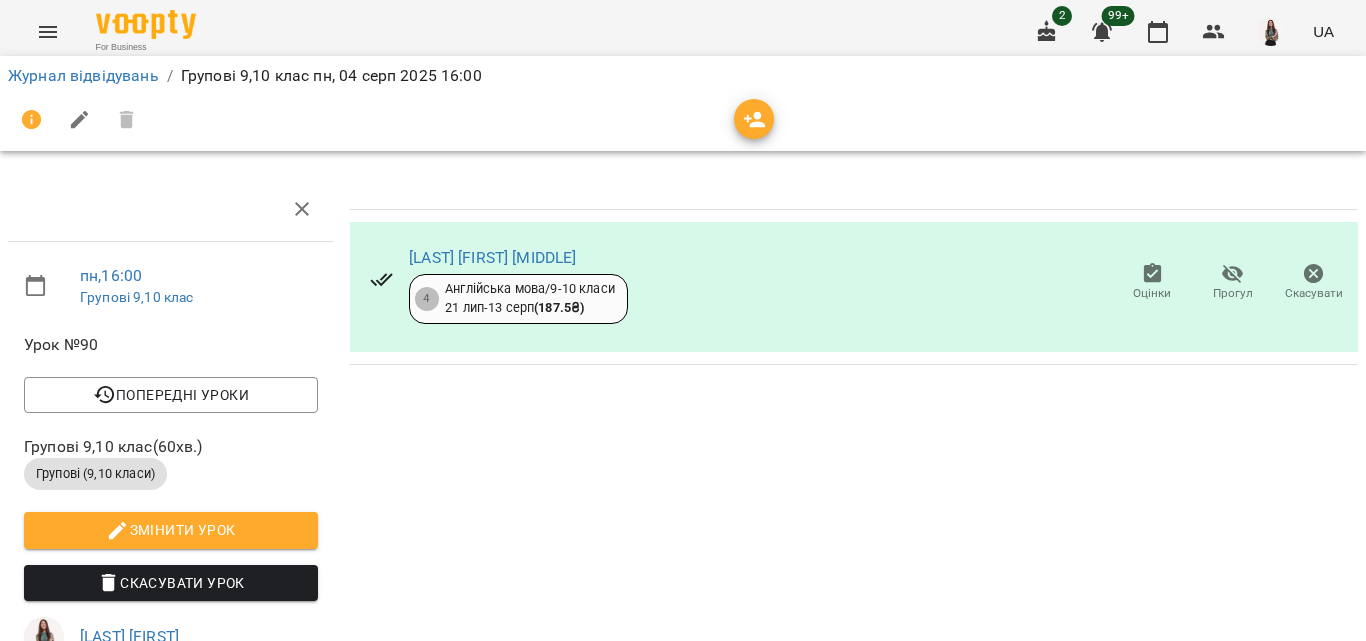 click on "Журнал відвідувань" at bounding box center [83, 76] 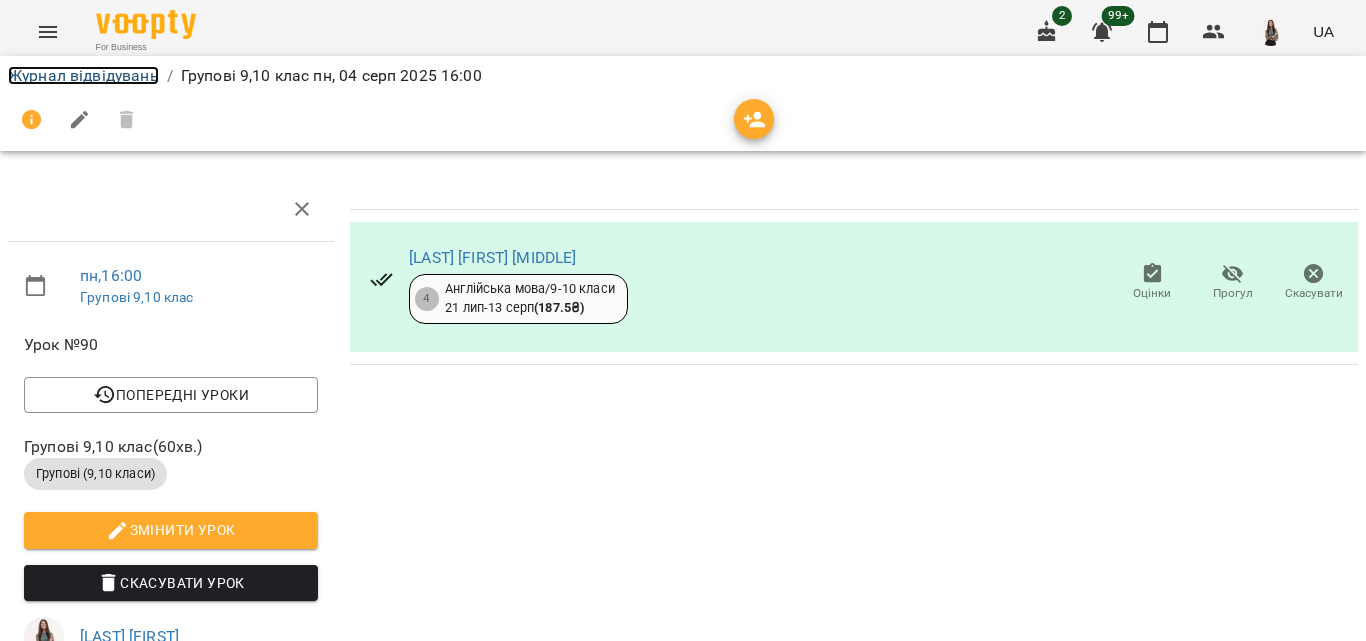 click on "Журнал відвідувань" at bounding box center [83, 75] 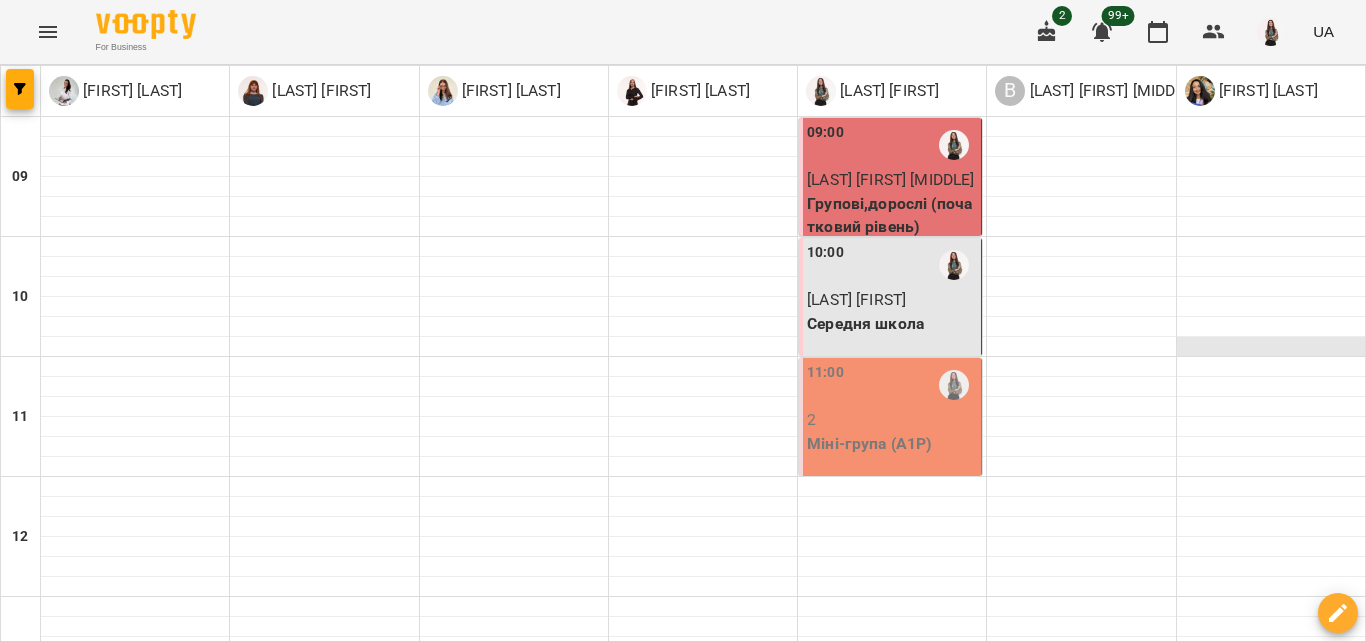 scroll, scrollTop: 700, scrollLeft: 0, axis: vertical 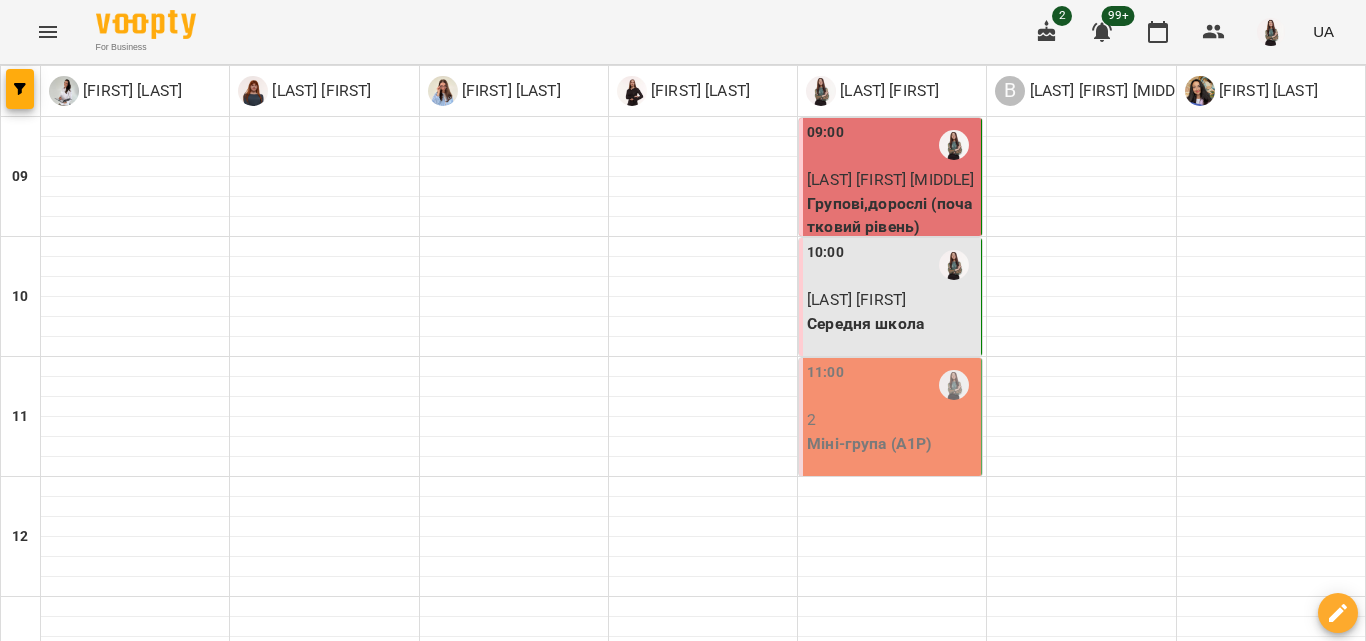 click on "Funny Phonics (phonics)" at bounding box center (892, 1175) 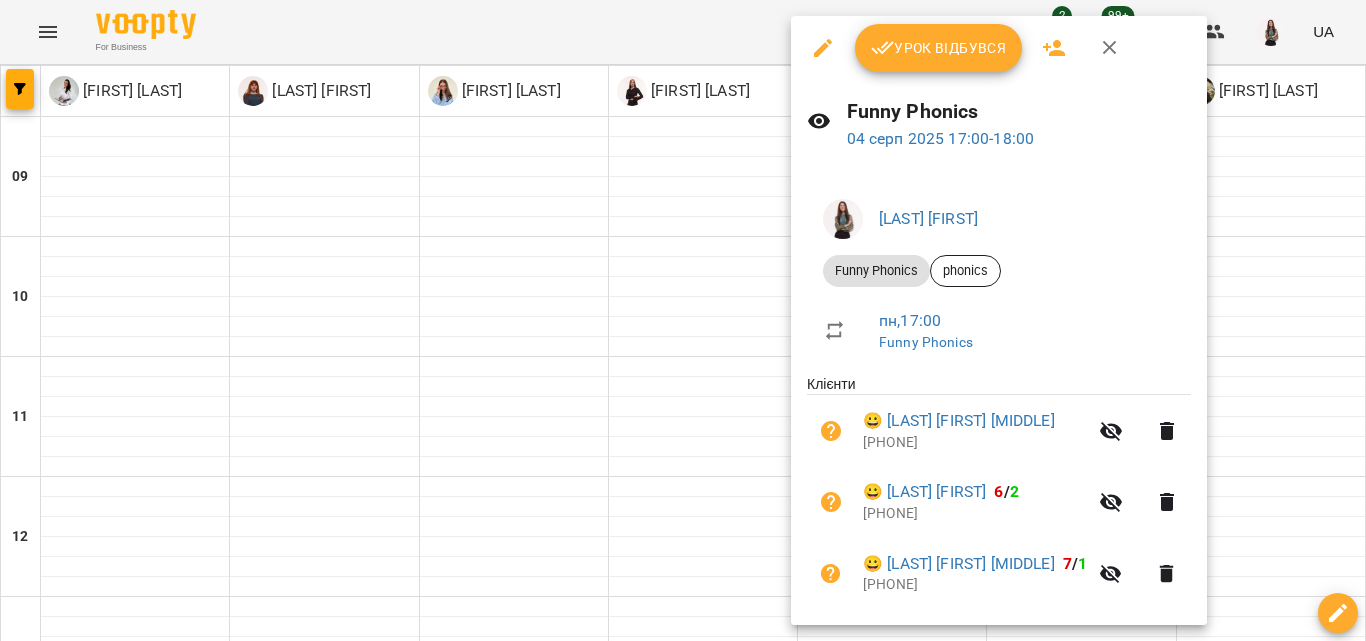 click 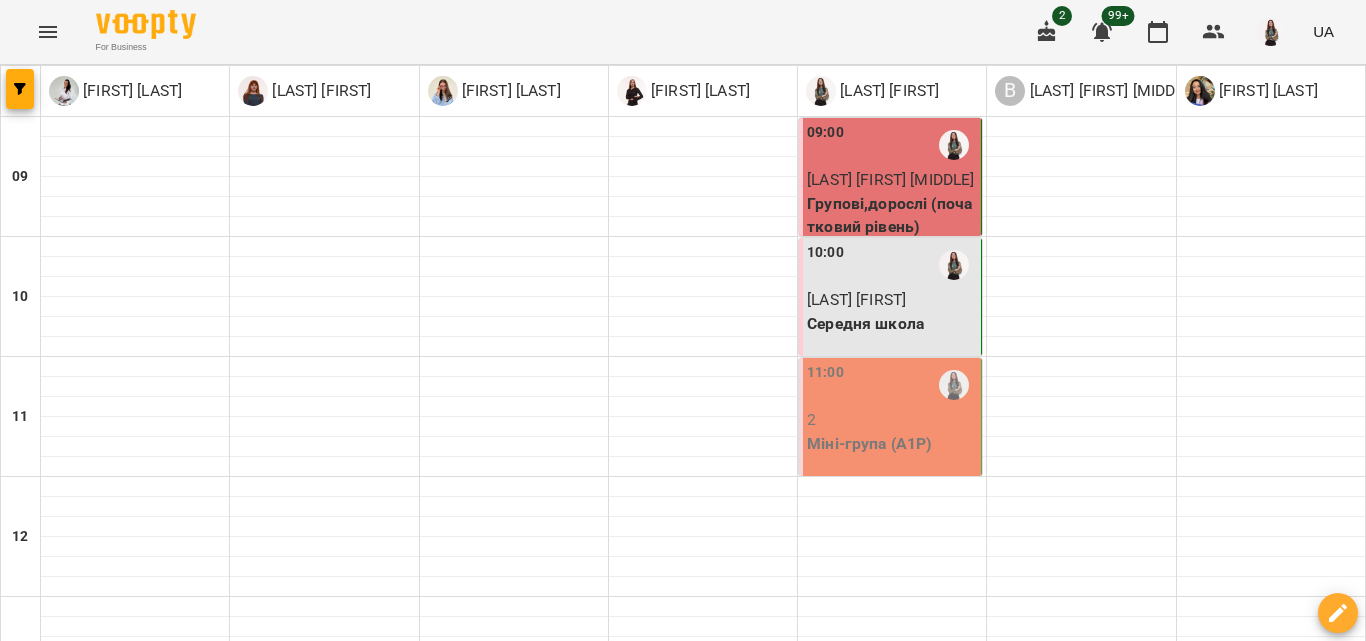 scroll, scrollTop: 857, scrollLeft: 0, axis: vertical 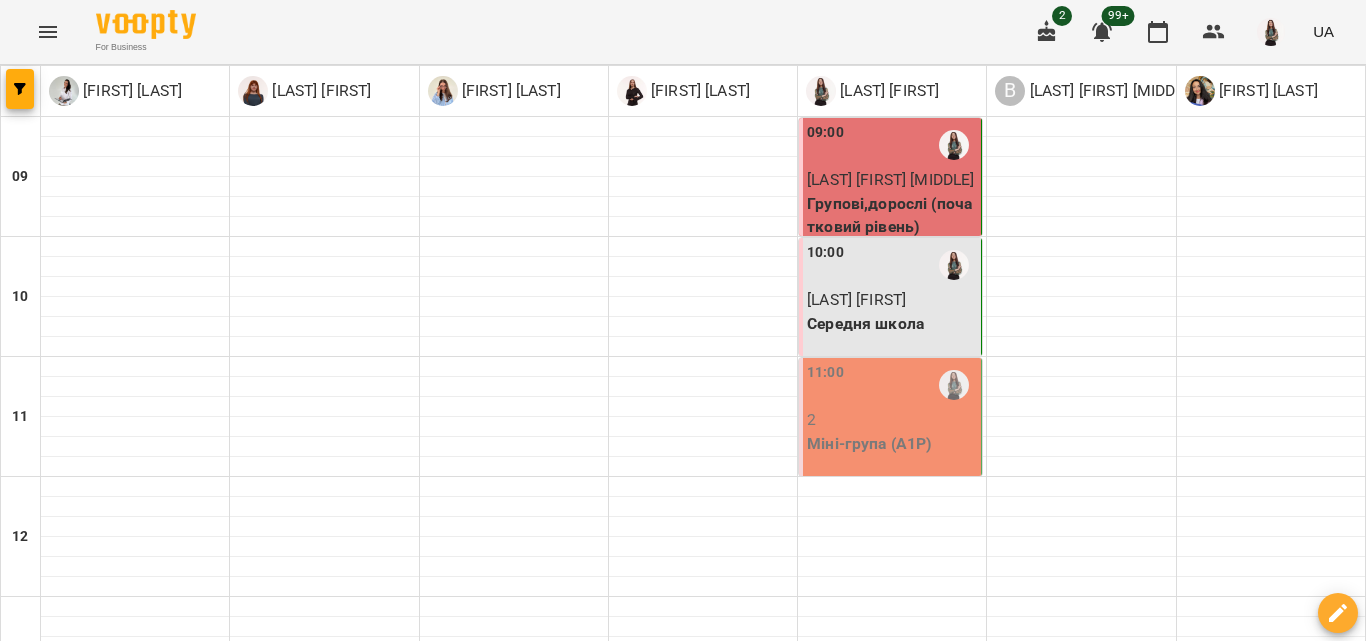 click on "Funny Phonics (phonics)" at bounding box center [892, 1175] 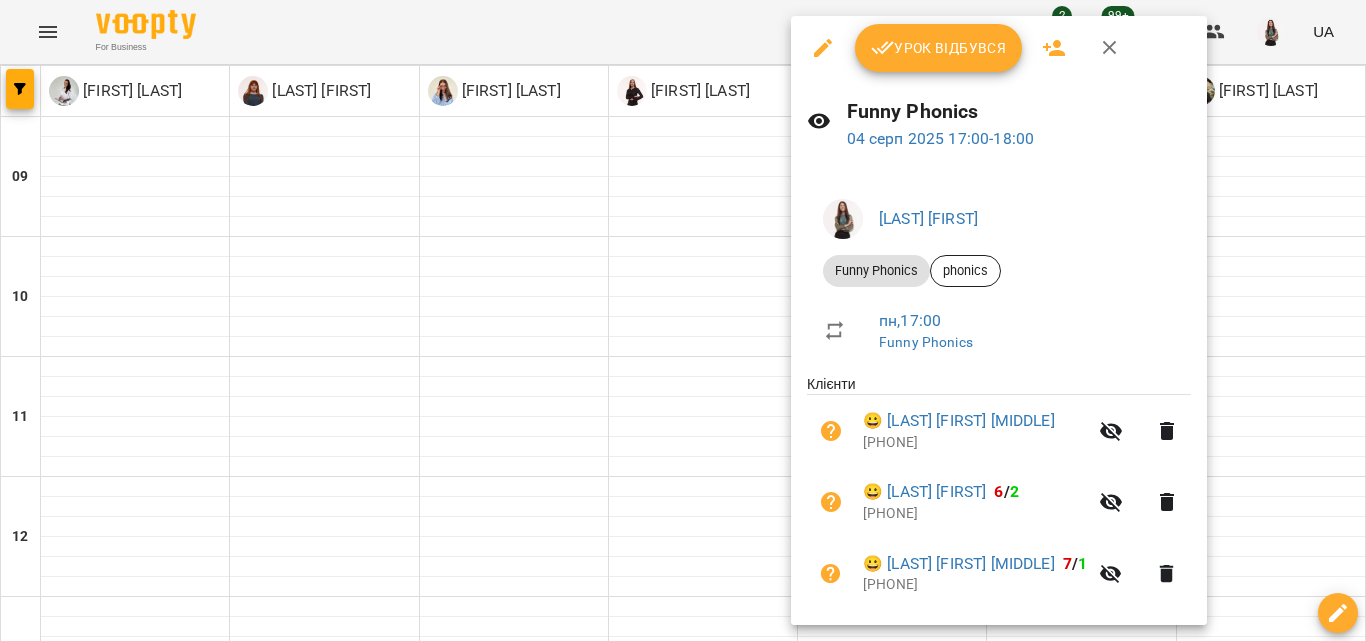 click at bounding box center (1110, 48) 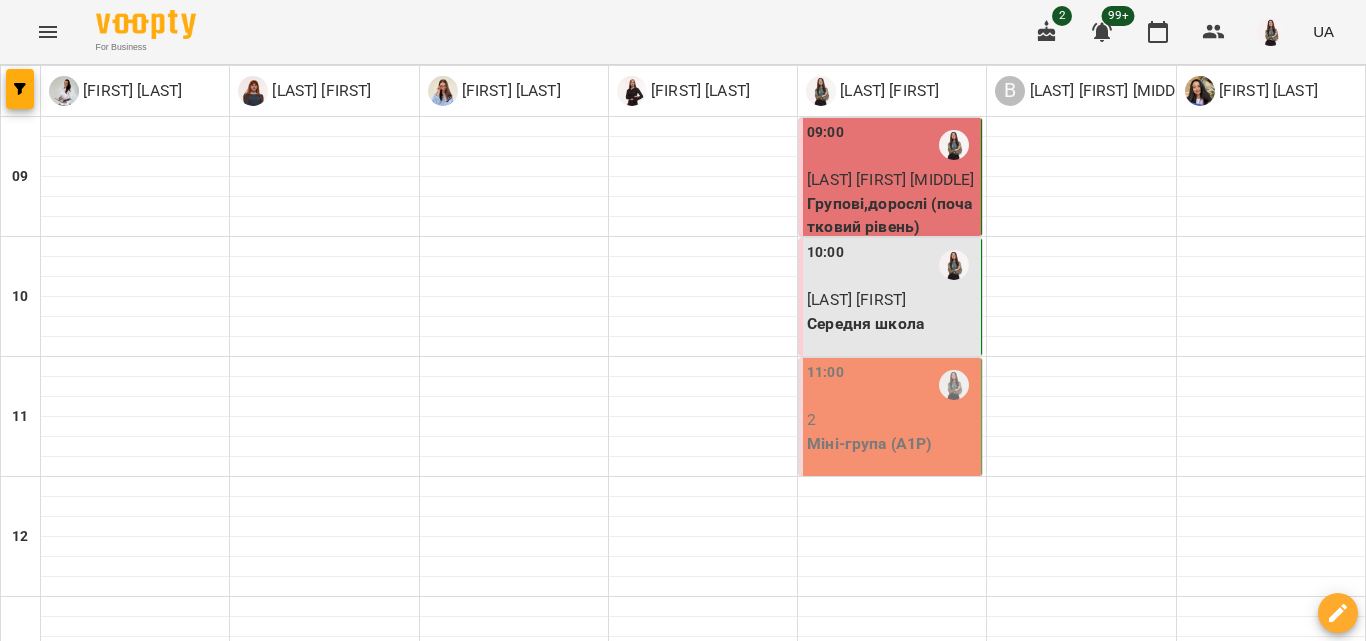 scroll, scrollTop: 753, scrollLeft: 0, axis: vertical 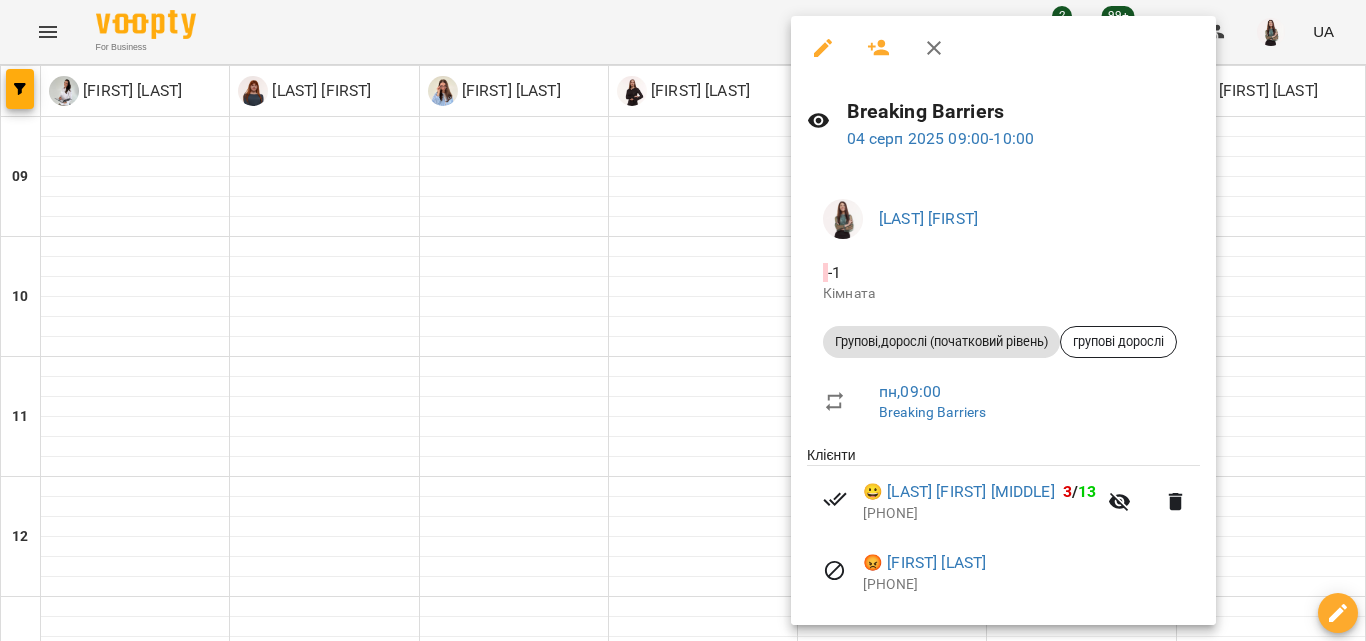 click 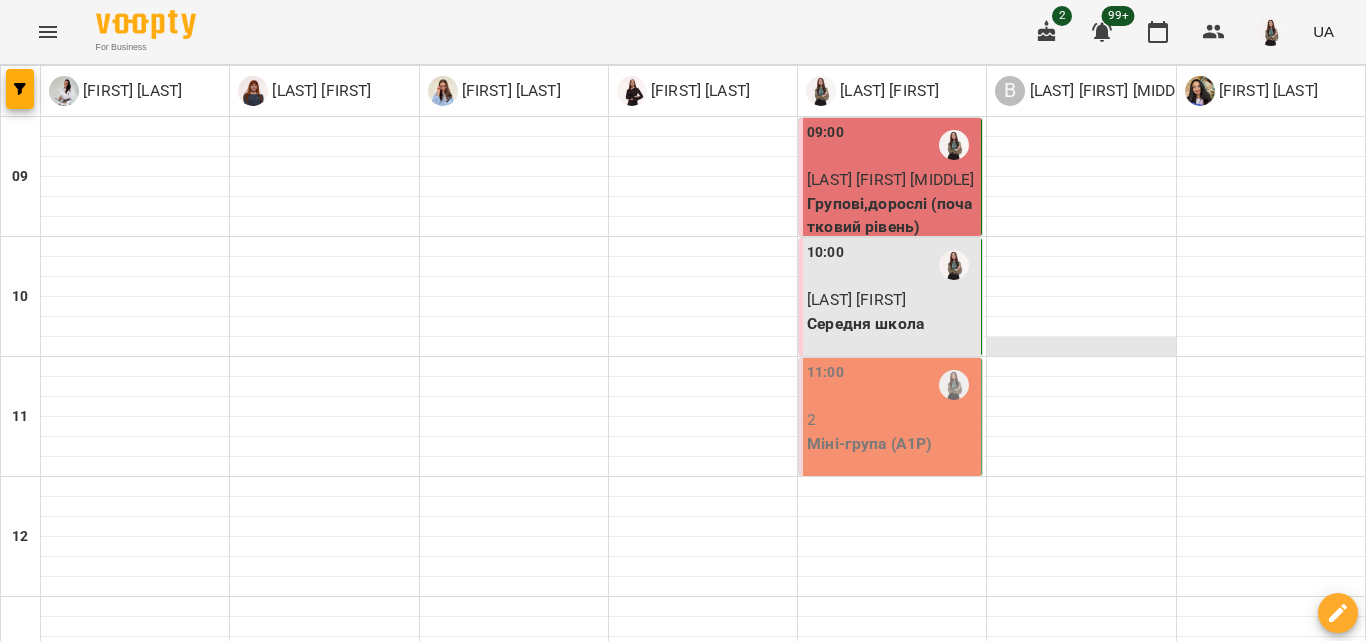 scroll, scrollTop: 929, scrollLeft: 0, axis: vertical 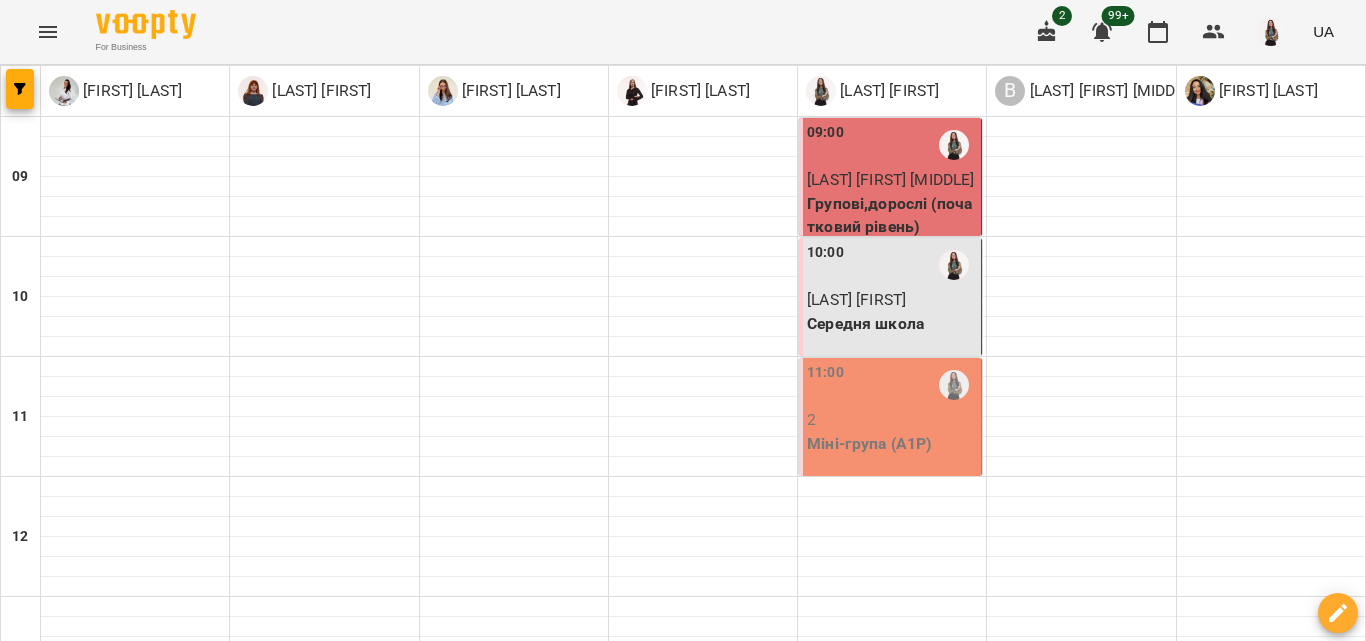 click on "Funny Phonics (phonics)" at bounding box center [892, 1175] 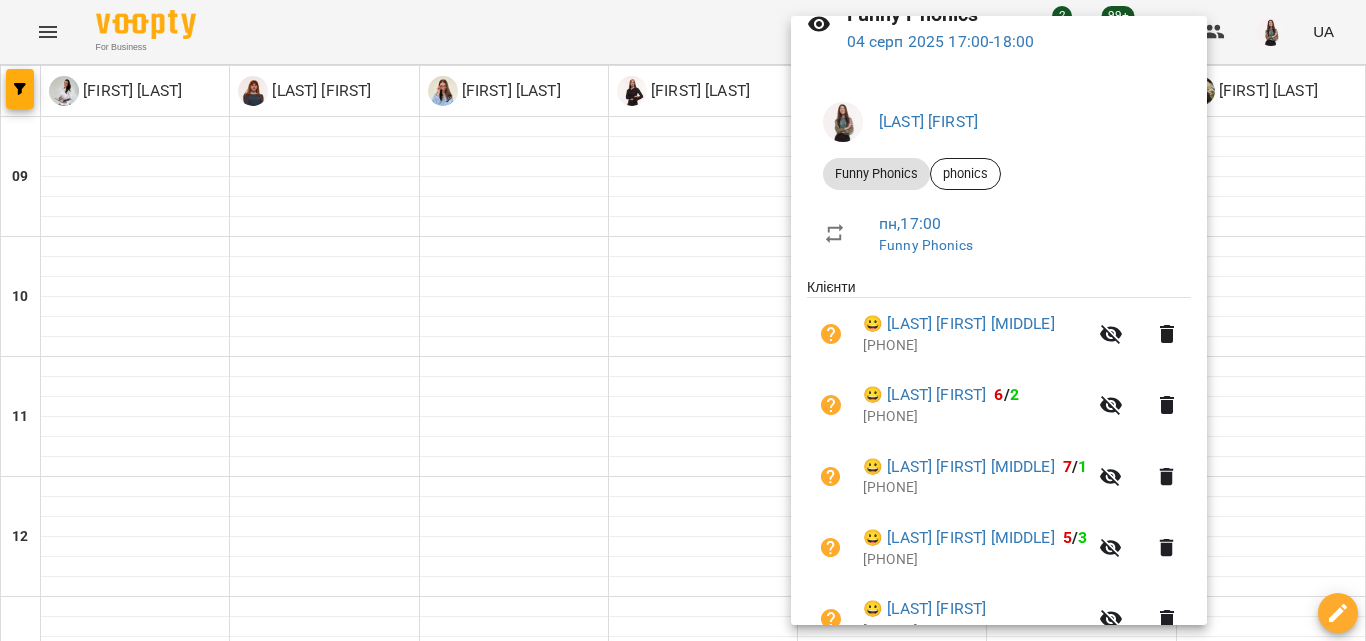 scroll, scrollTop: 0, scrollLeft: 0, axis: both 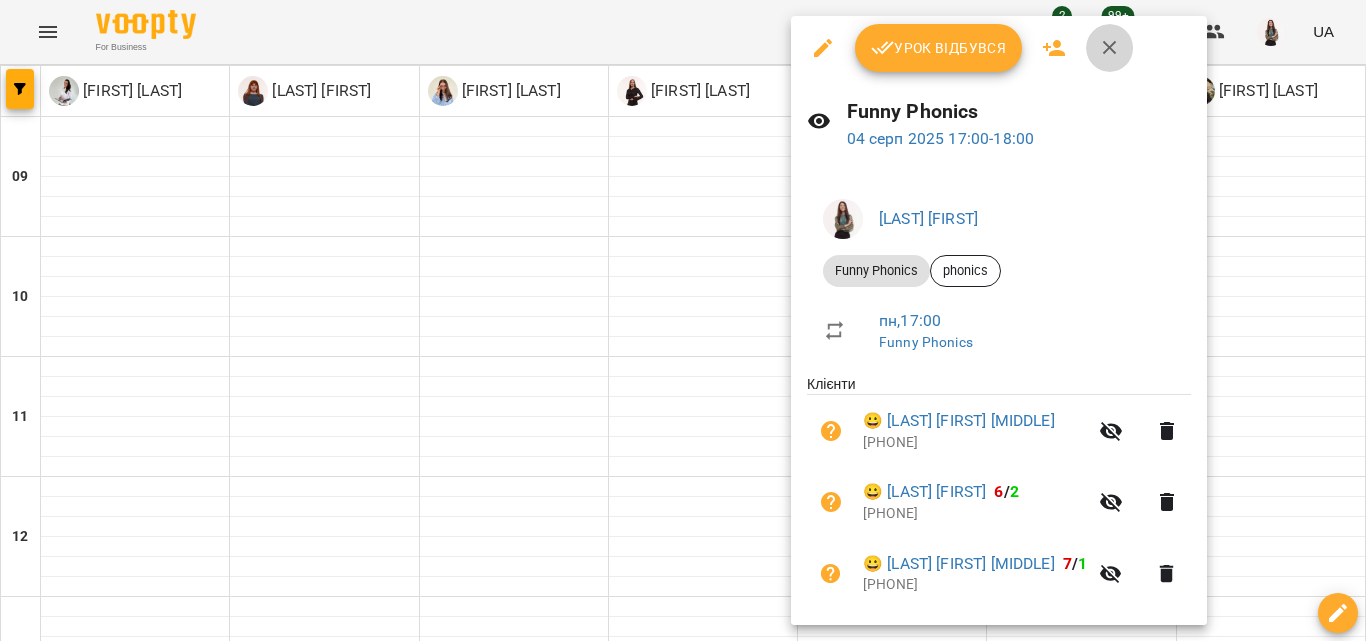 click at bounding box center [1110, 48] 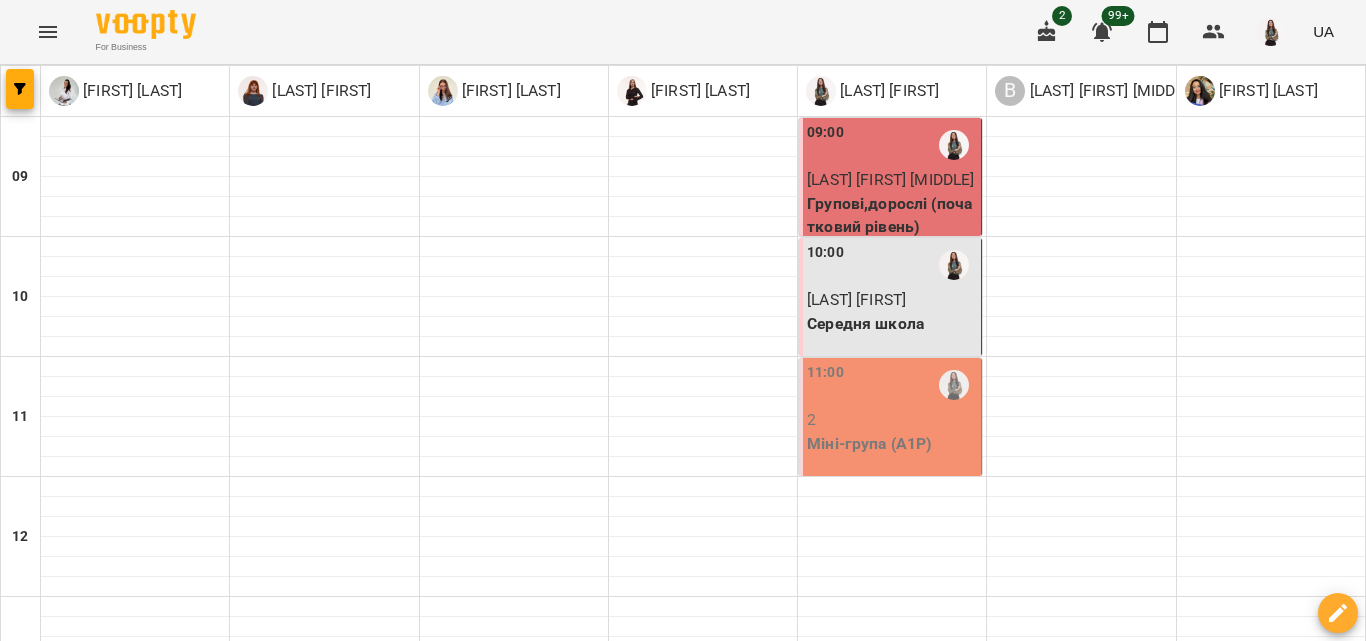 scroll, scrollTop: 829, scrollLeft: 0, axis: vertical 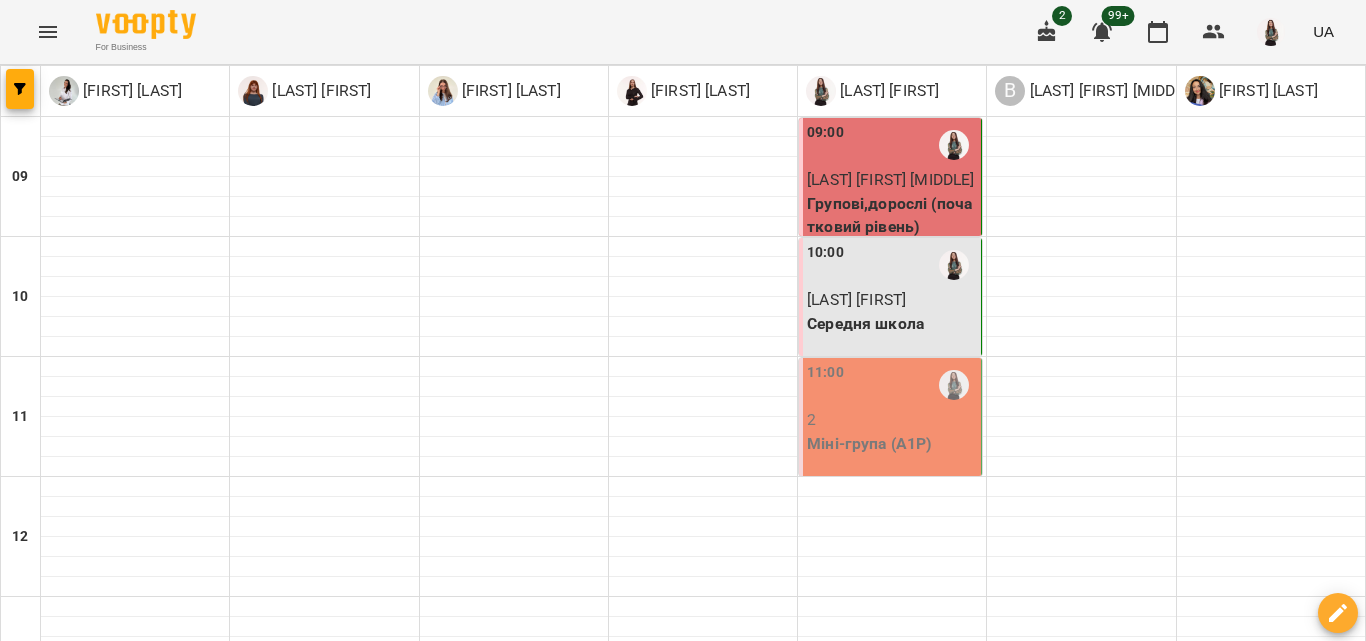click on "5" at bounding box center (892, 1140) 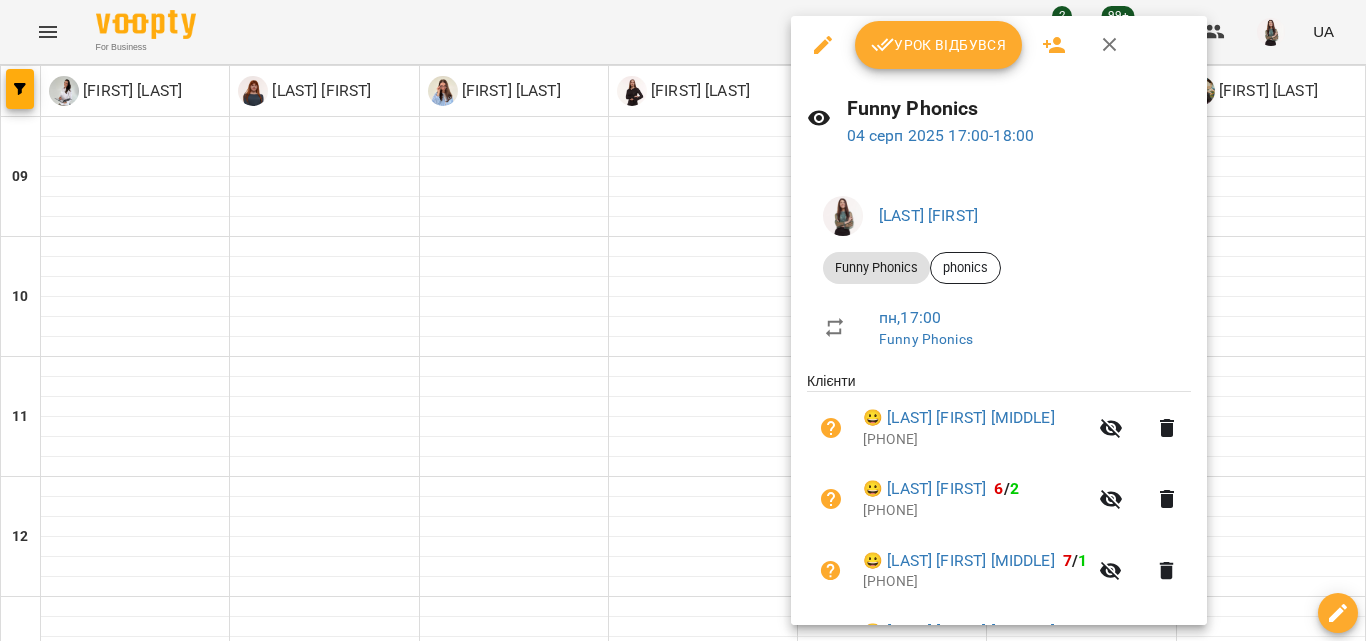 scroll, scrollTop: 0, scrollLeft: 0, axis: both 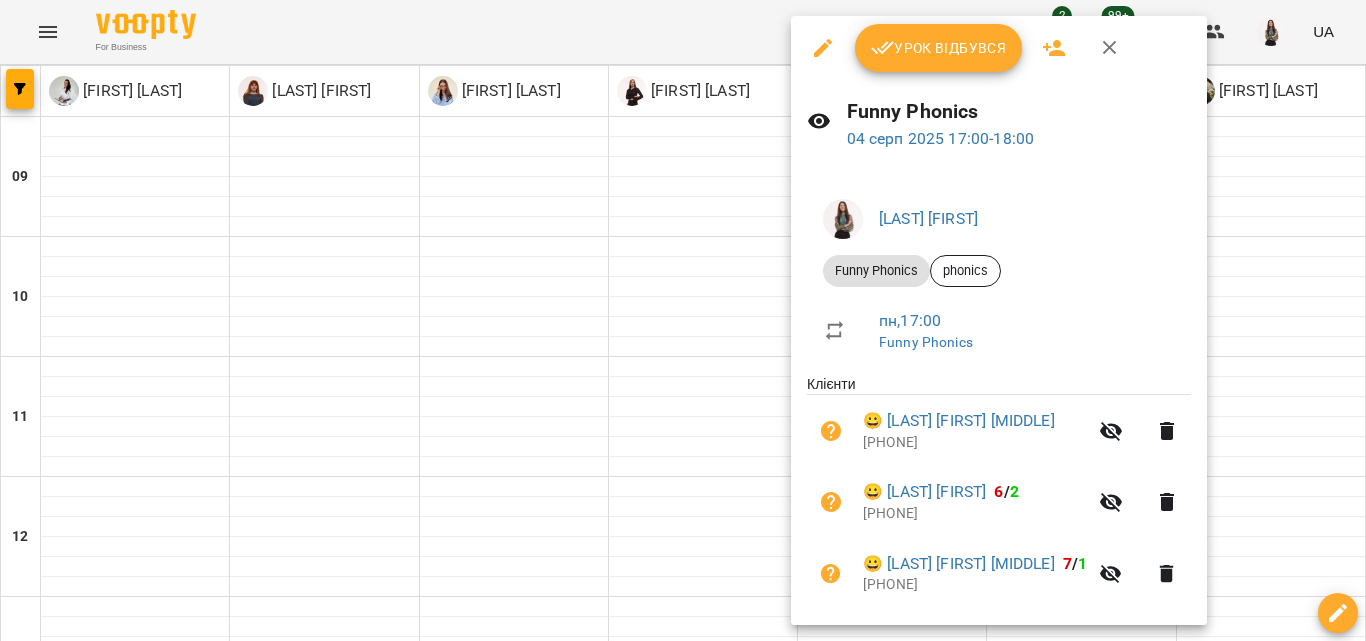 click 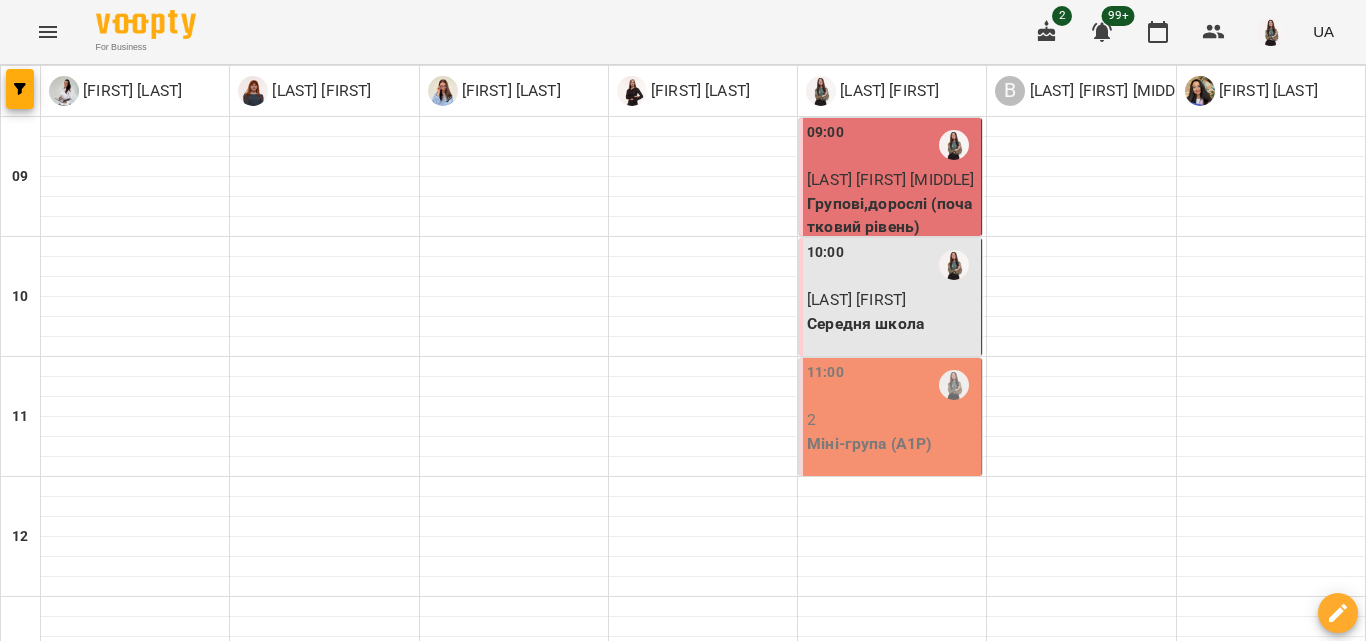 scroll, scrollTop: 929, scrollLeft: 0, axis: vertical 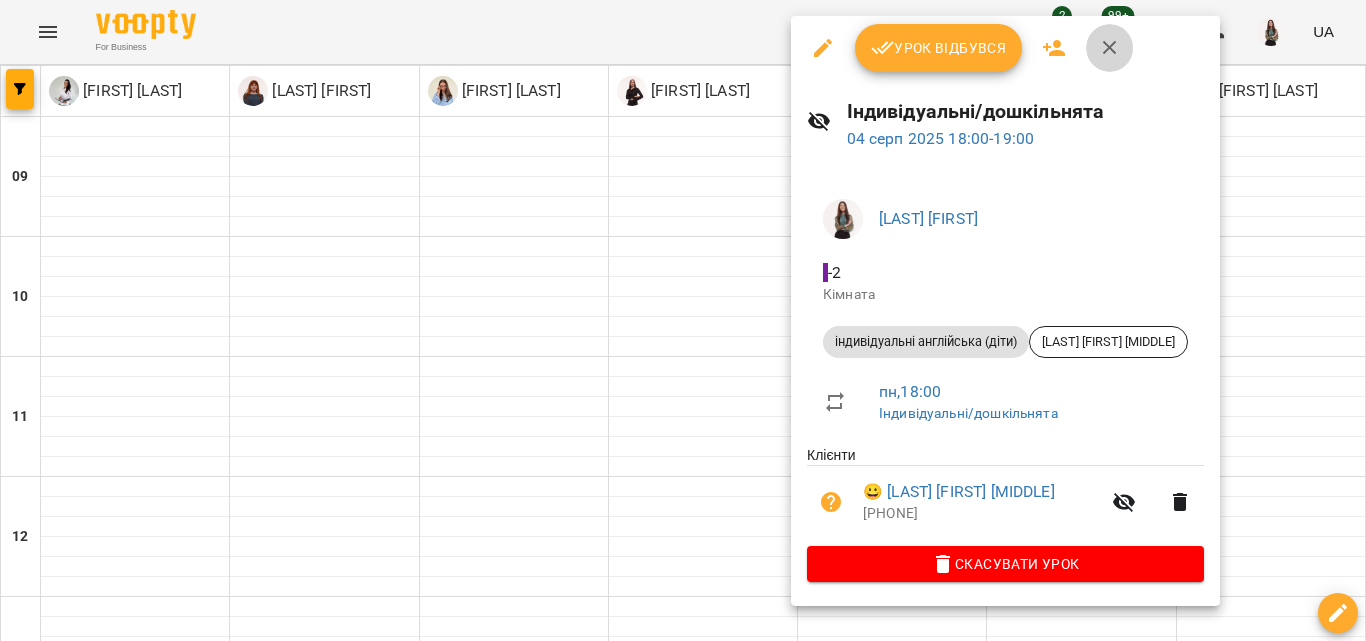 click 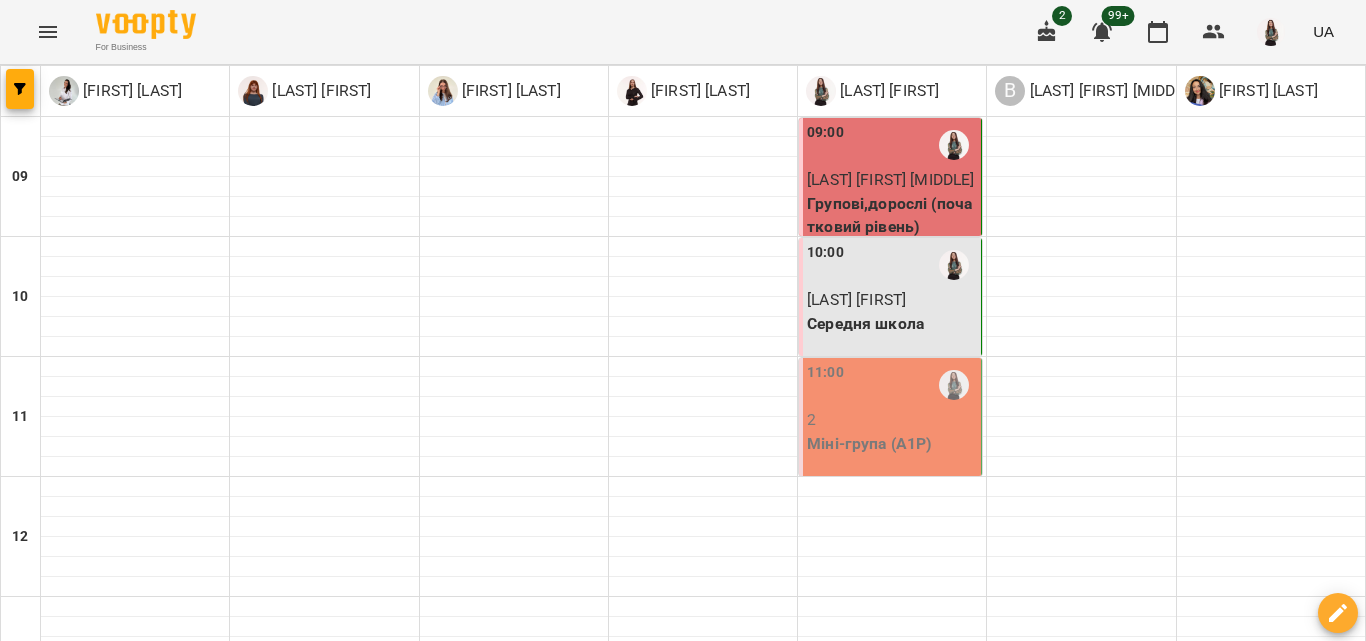 scroll, scrollTop: 800, scrollLeft: 0, axis: vertical 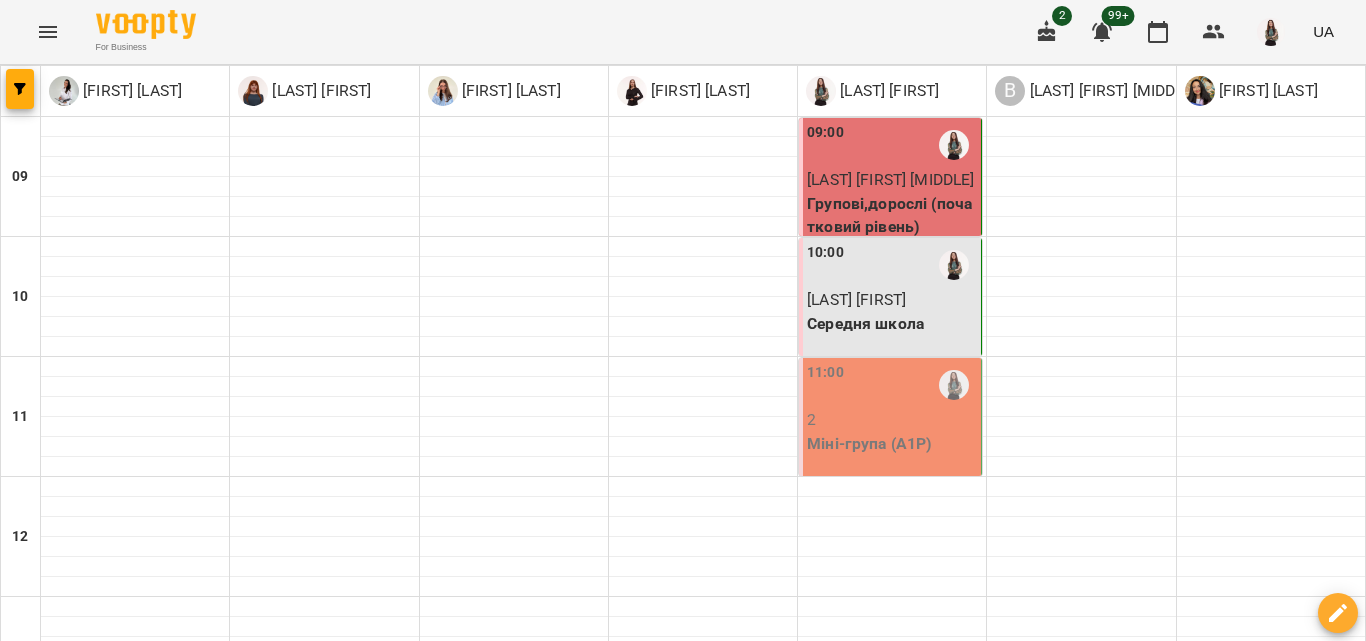 click on "вт" at bounding box center [439, 1463] 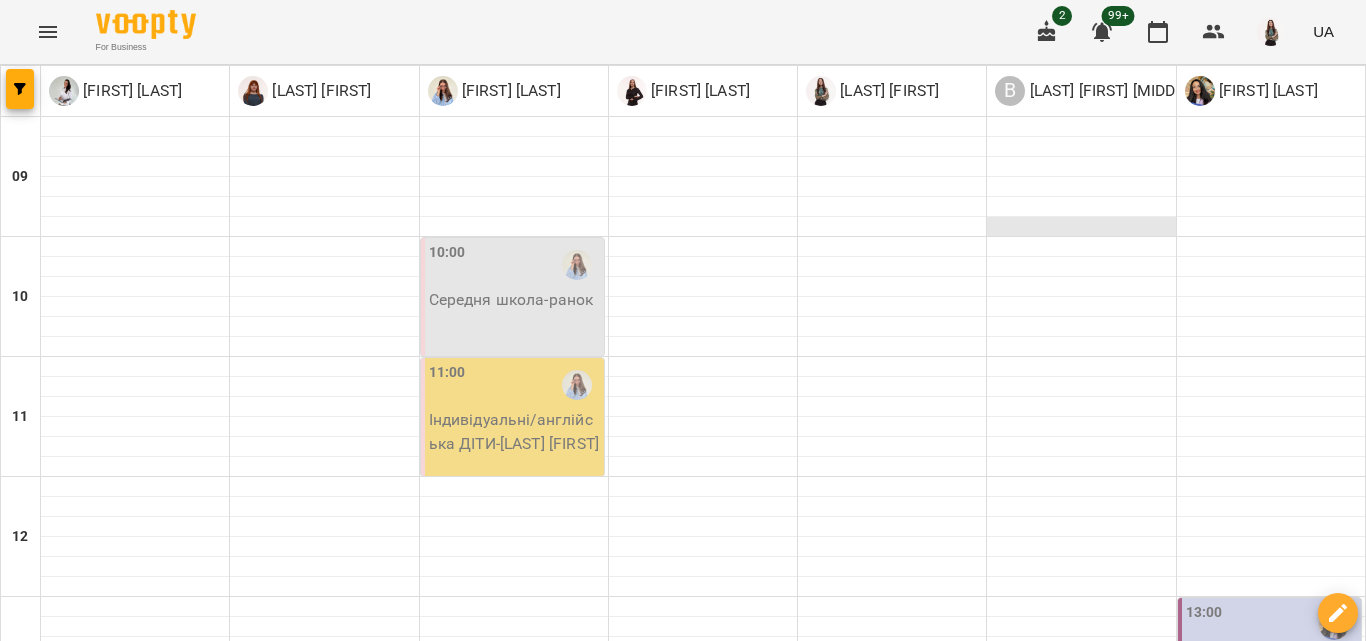 scroll, scrollTop: 629, scrollLeft: 0, axis: vertical 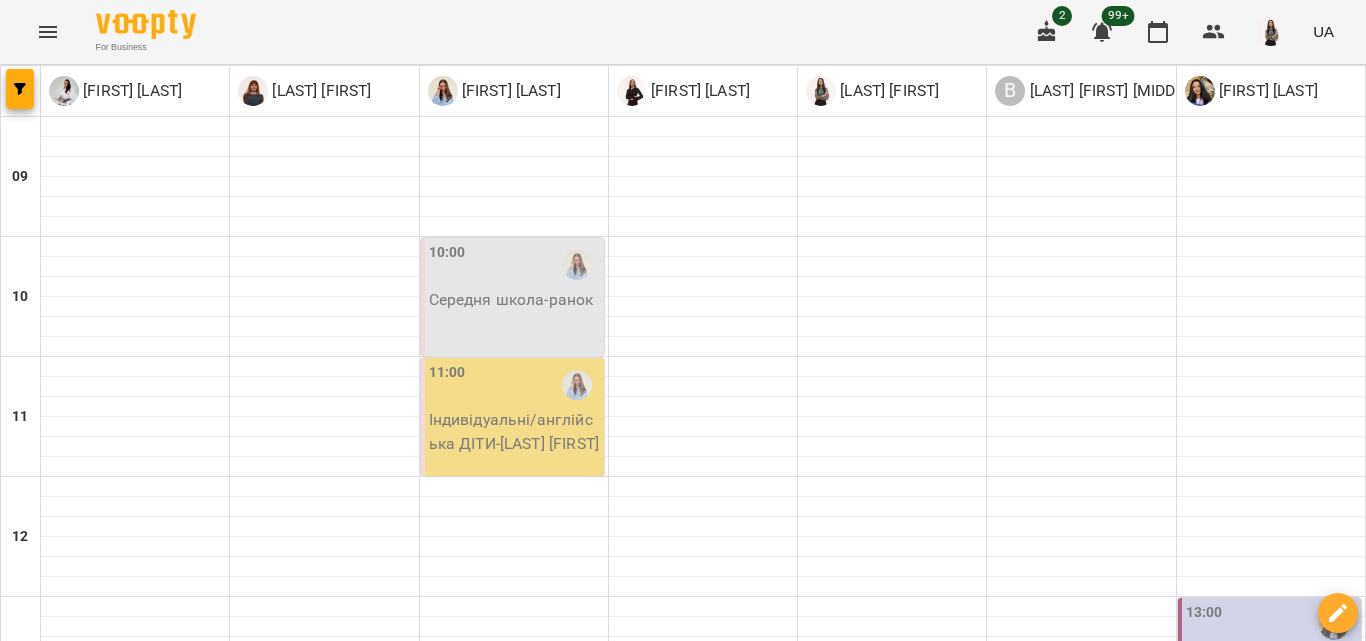 click on "пн 04 серп вт 05 серп ср 06 серп чт 07 серп пт 08 серп сб 09 серп" at bounding box center (683, 1469) 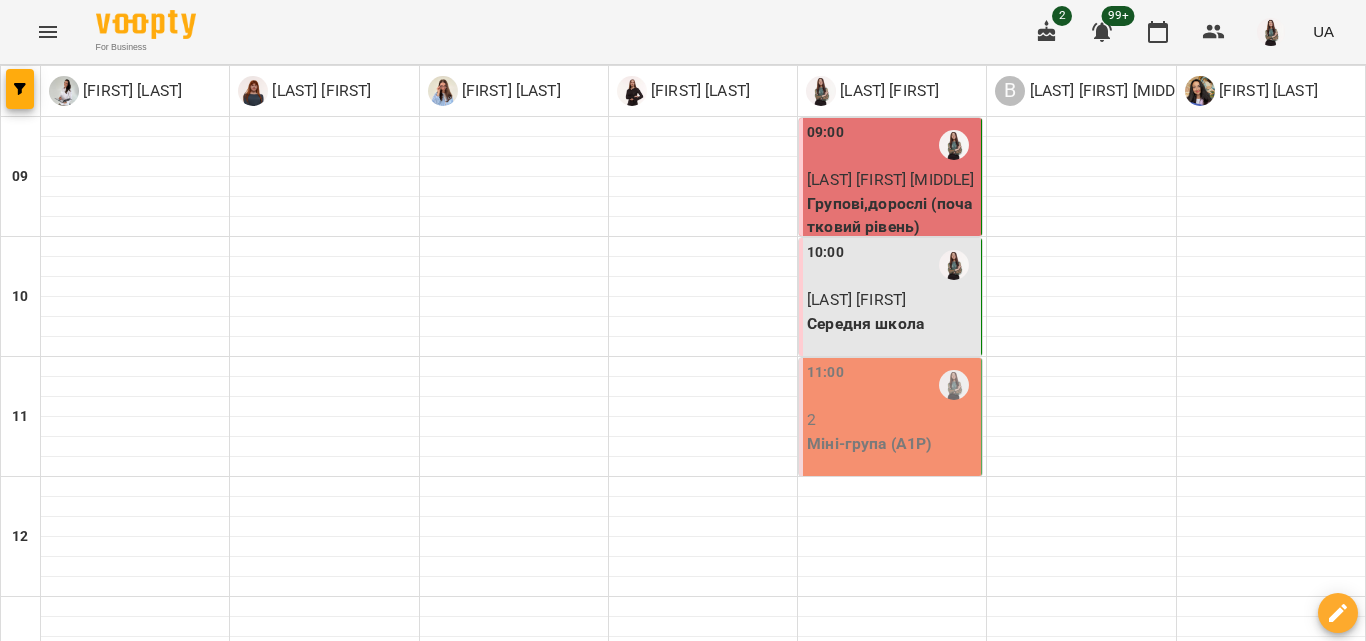 scroll, scrollTop: 900, scrollLeft: 0, axis: vertical 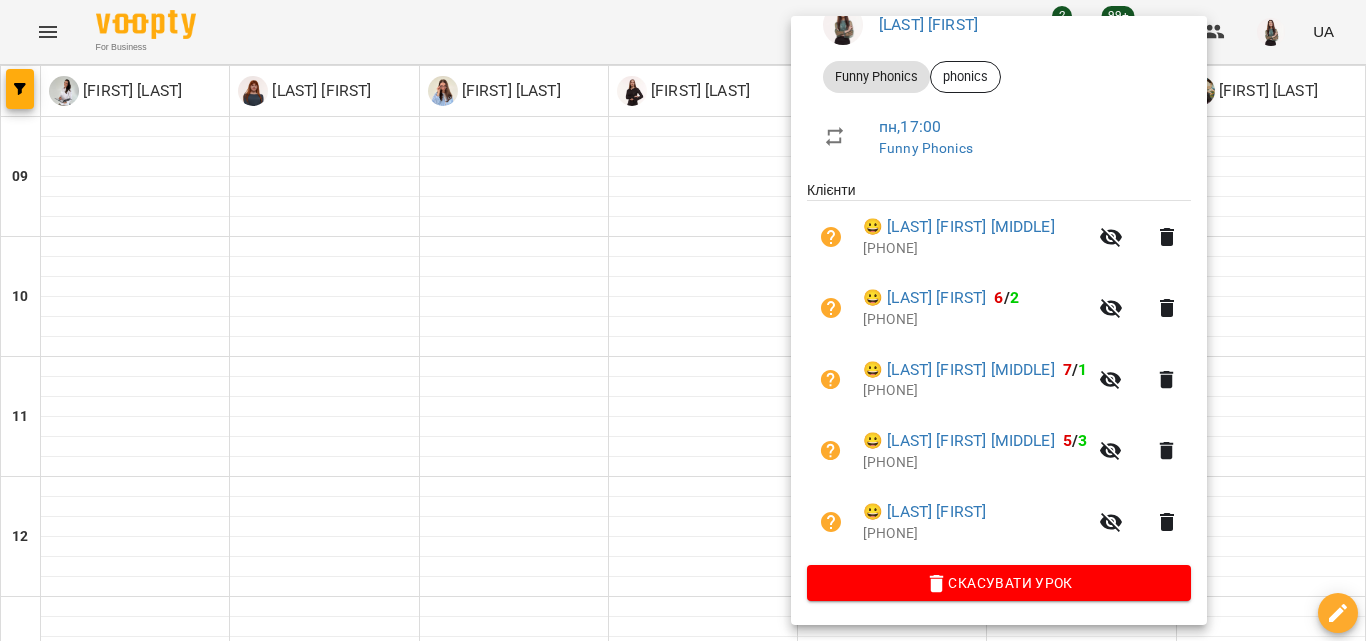 click at bounding box center [683, 320] 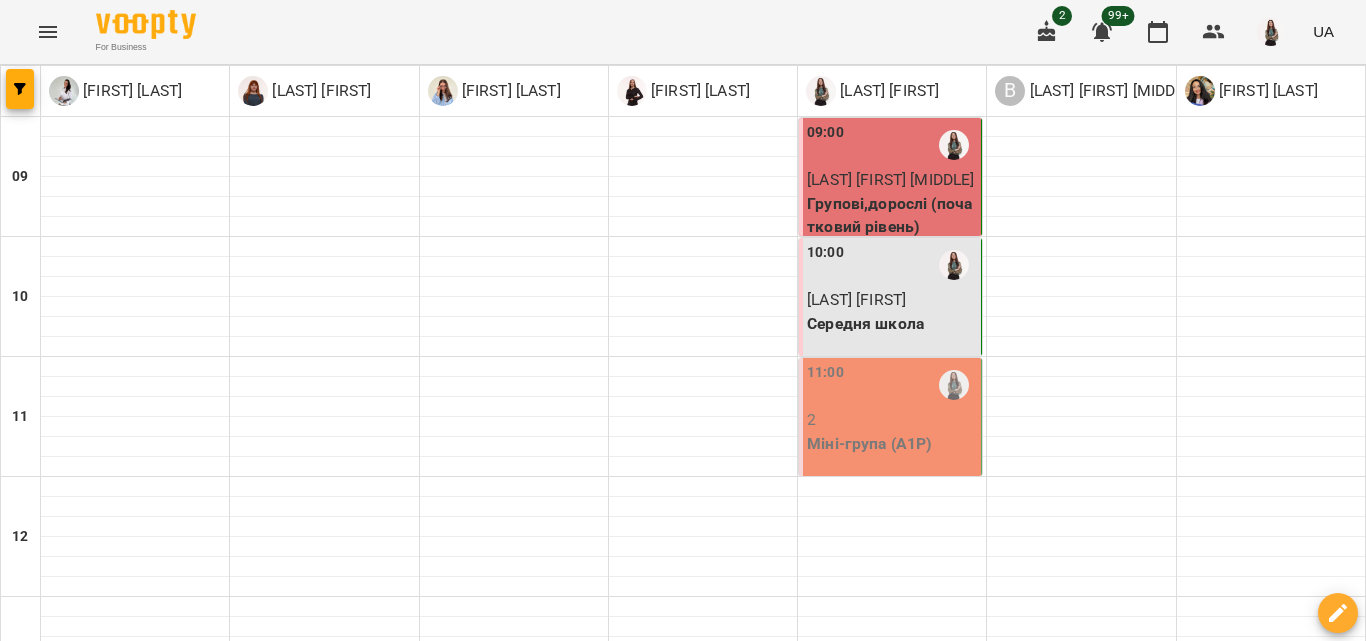 click at bounding box center (1271, 1227) 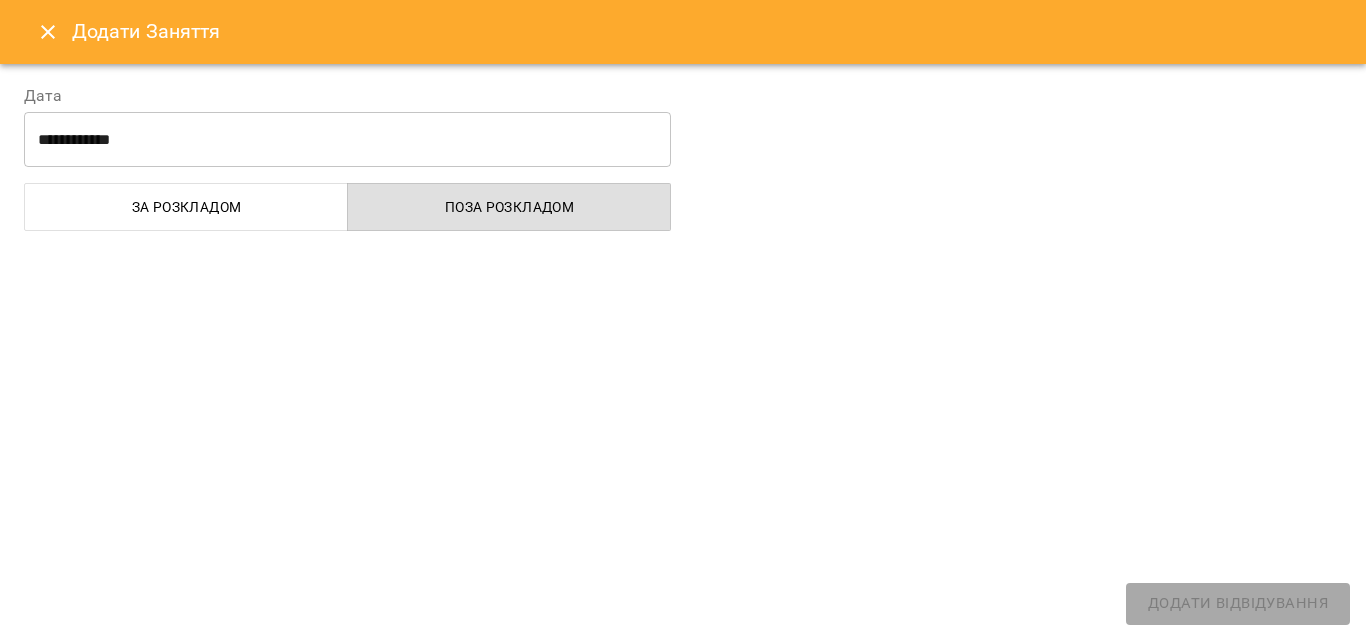 click 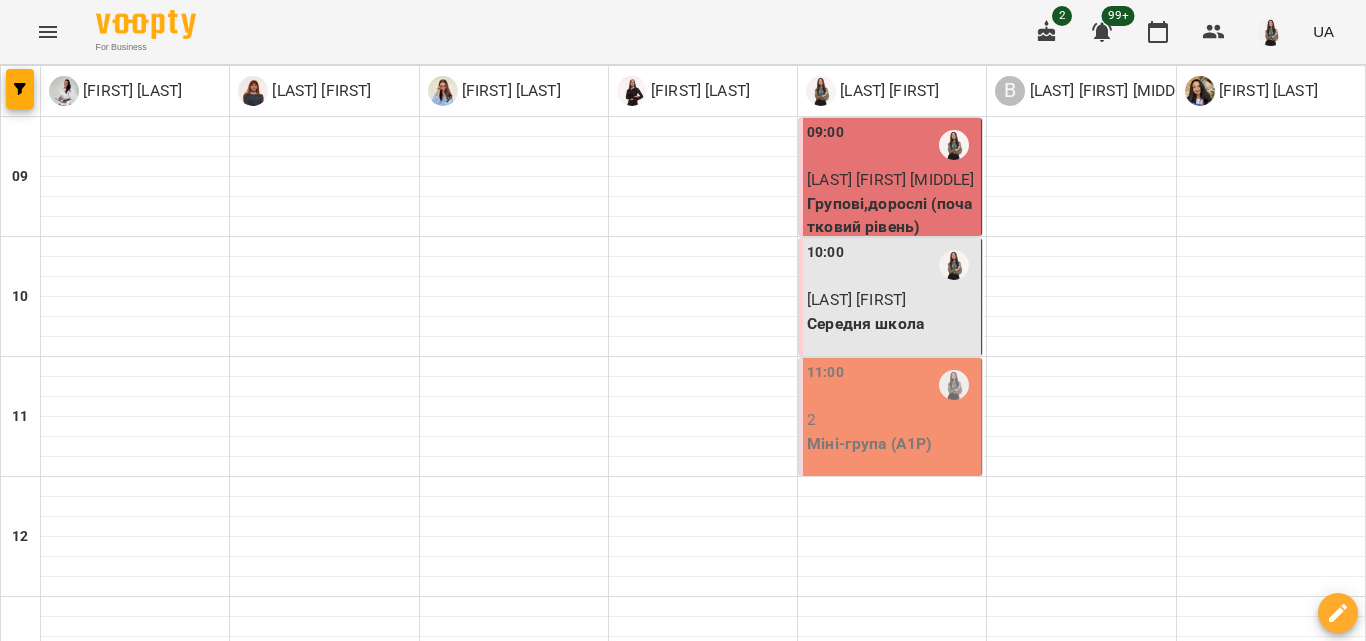 click on "Funny Phonics (phonics)" at bounding box center (892, 1175) 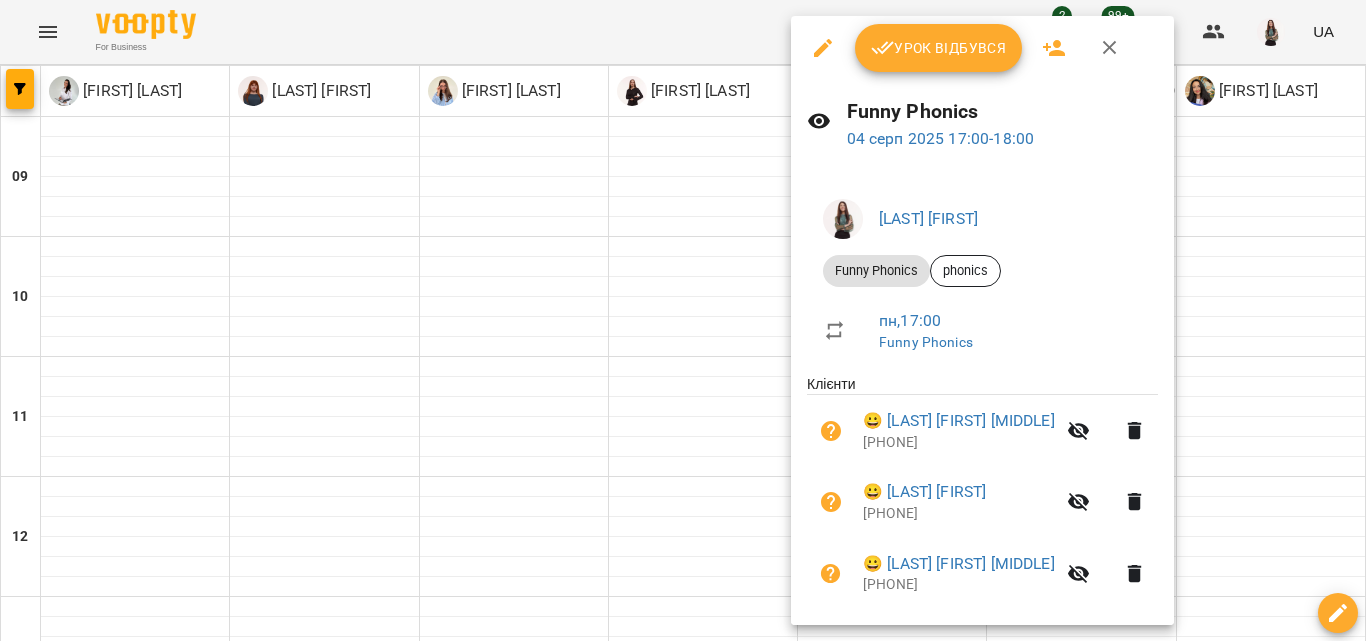 click on "Урок відбувся" at bounding box center (939, 48) 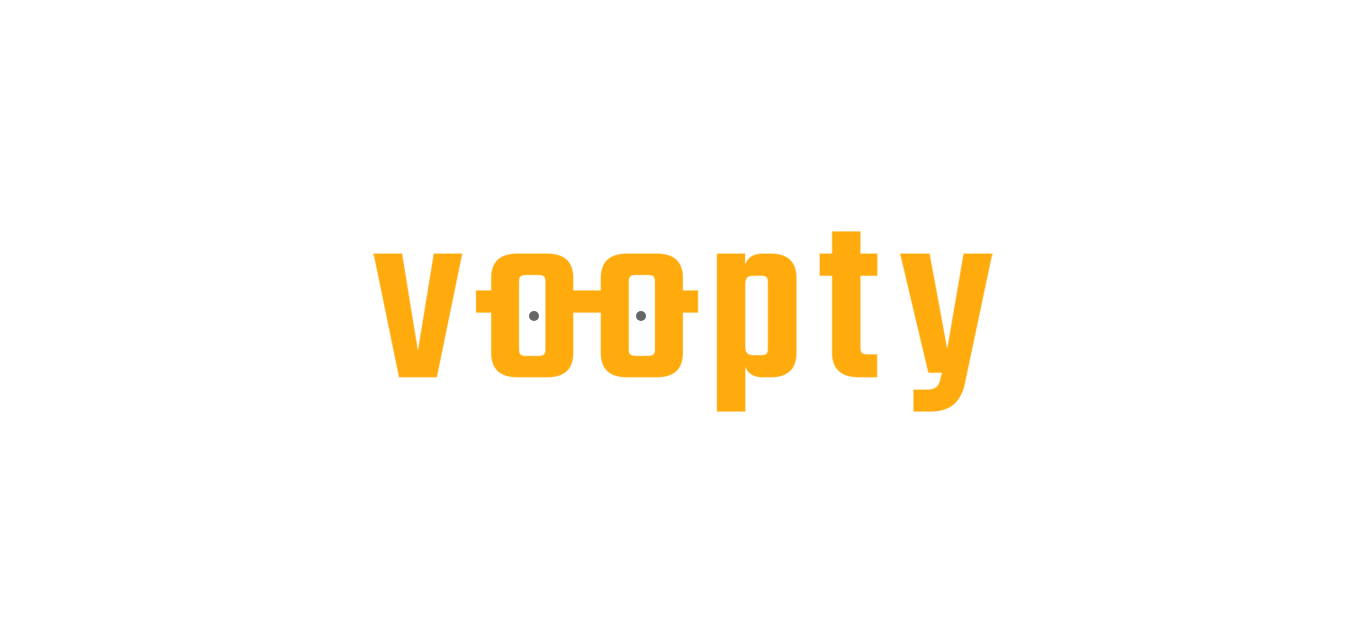 scroll, scrollTop: 0, scrollLeft: 0, axis: both 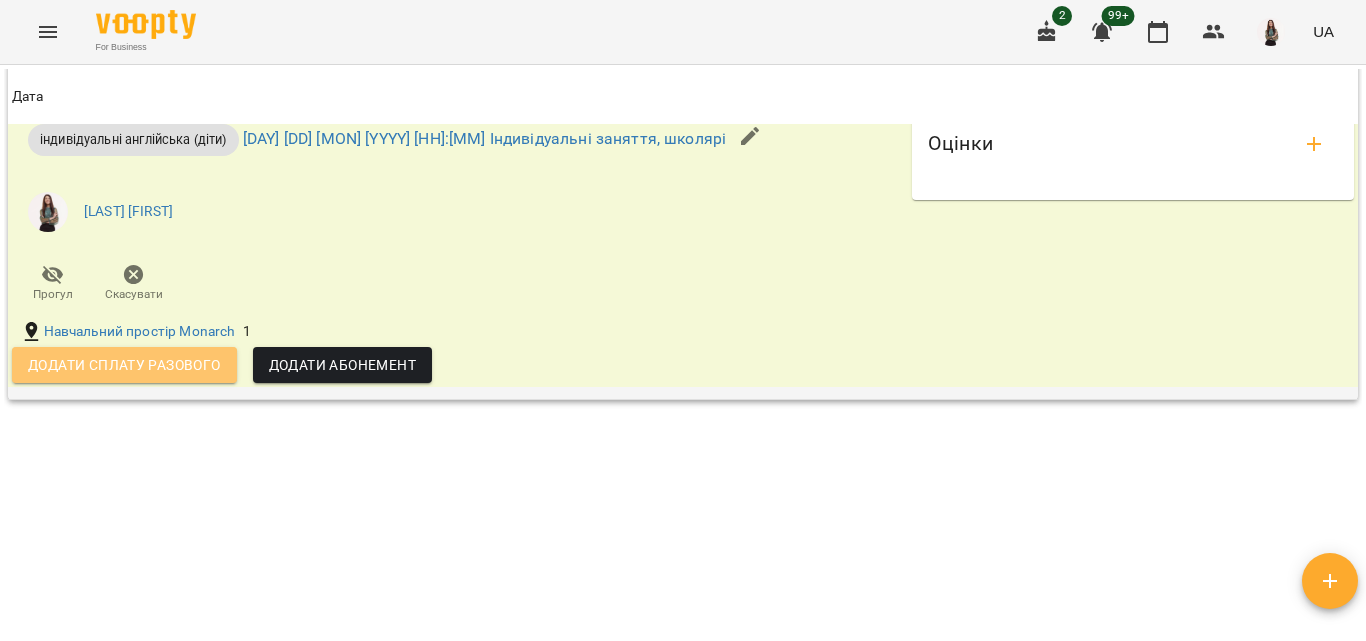 click on "Додати сплату разового" at bounding box center [124, 365] 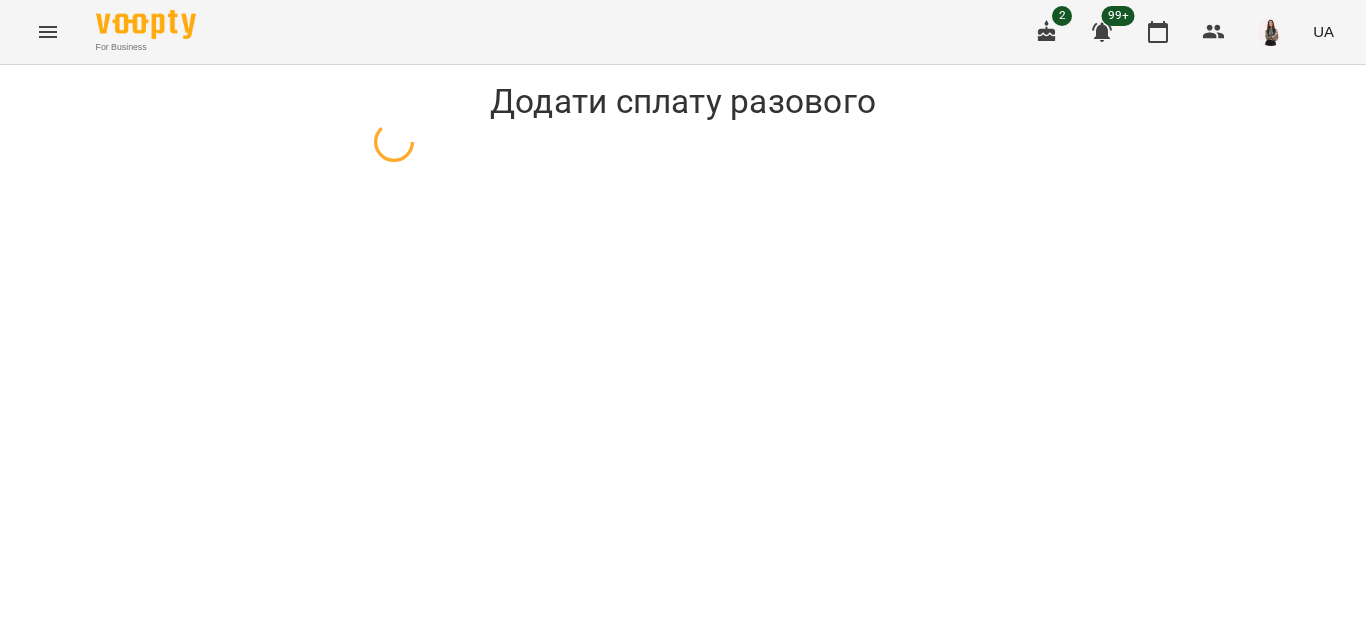 select on "**********" 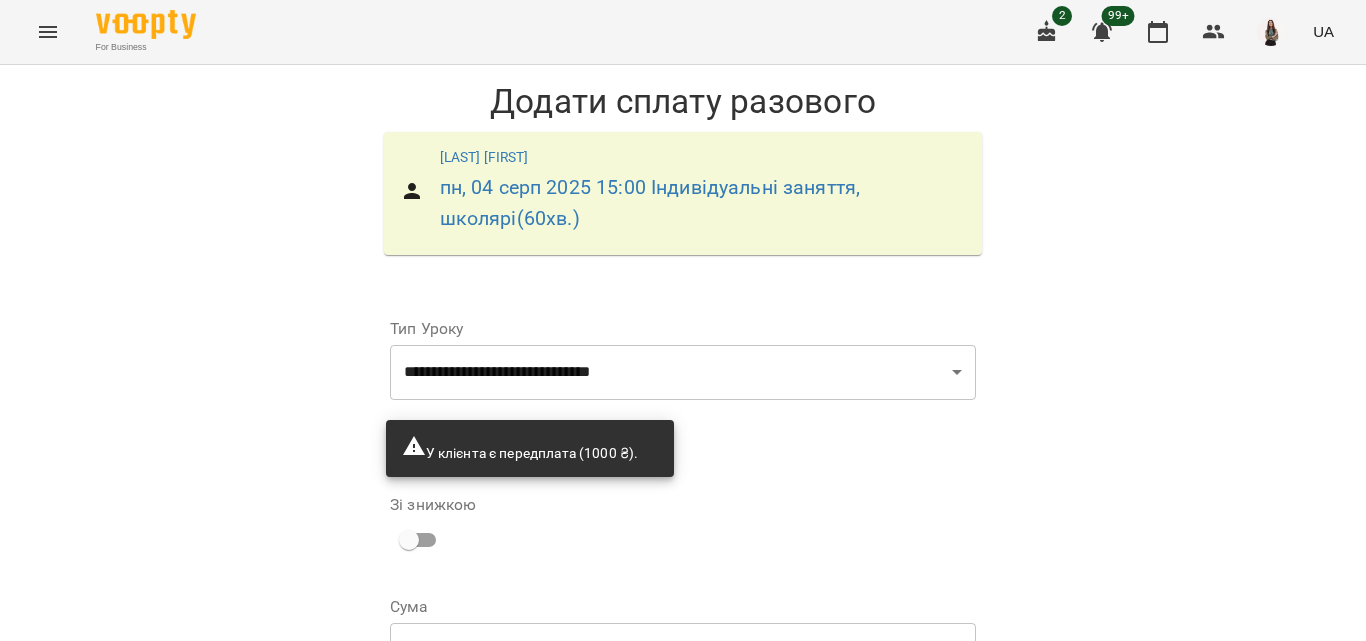 scroll, scrollTop: 191, scrollLeft: 0, axis: vertical 